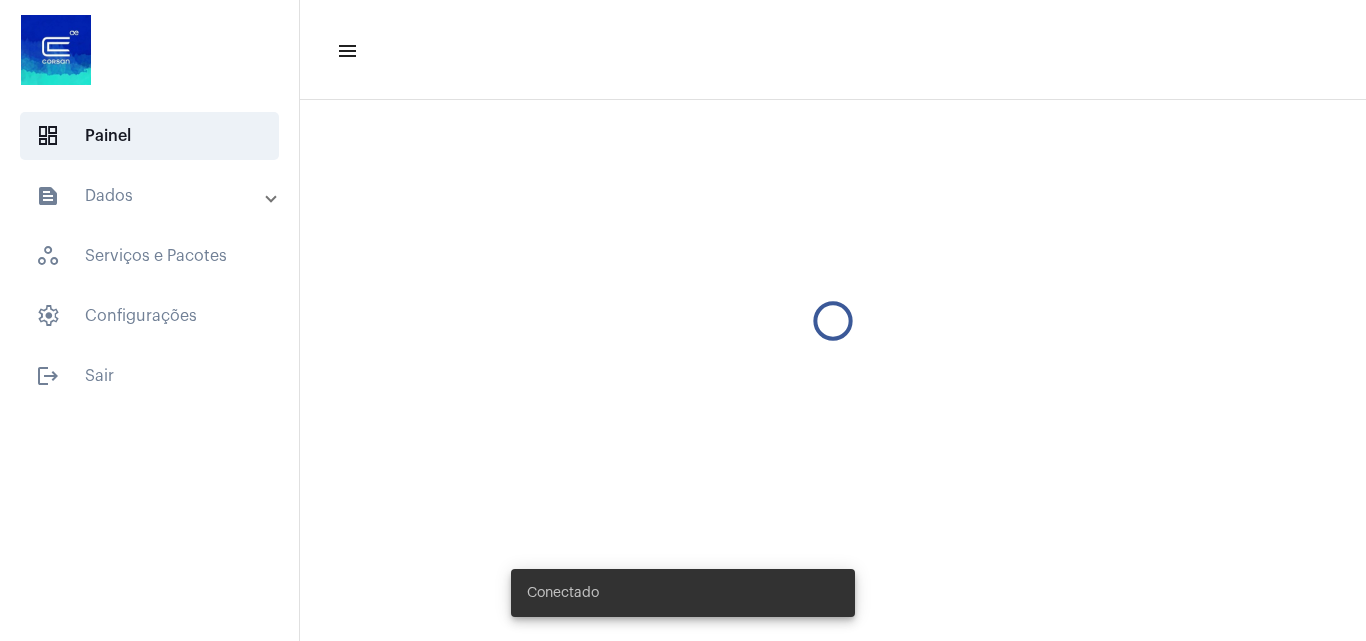 scroll, scrollTop: 0, scrollLeft: 0, axis: both 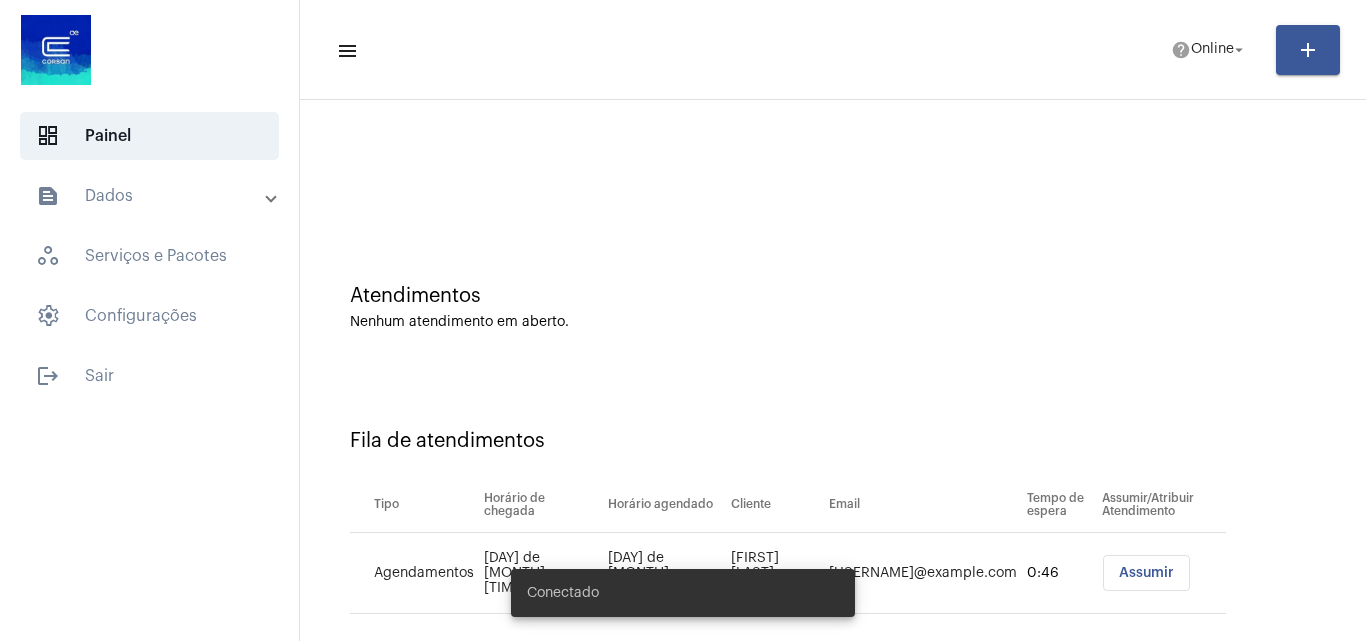 click on "Atendimentos Nenhum atendimento em aberto." 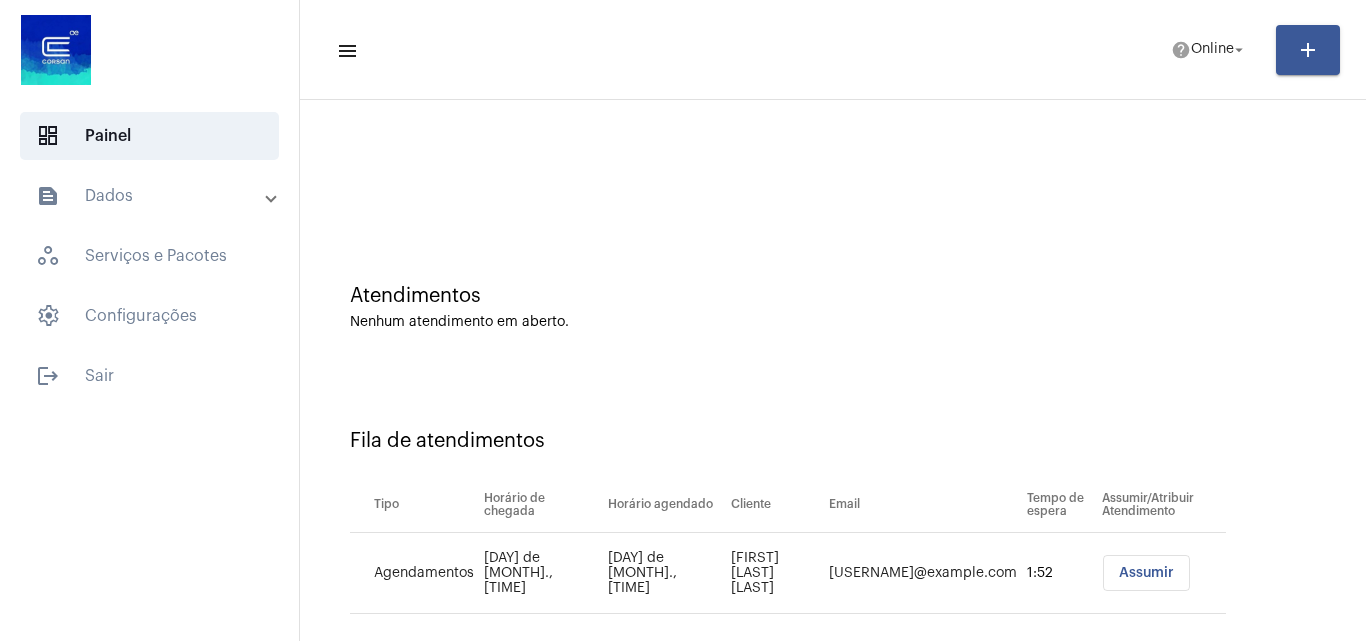 drag, startPoint x: 740, startPoint y: 253, endPoint x: 740, endPoint y: 28, distance: 225 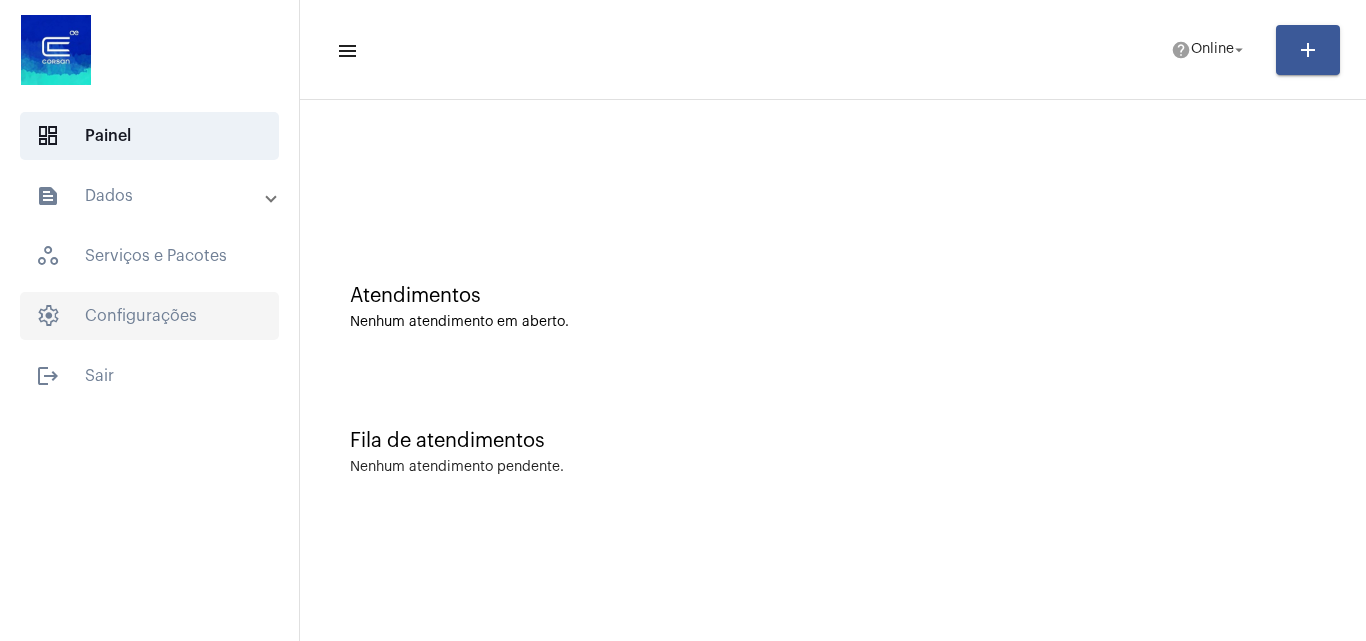 click on "settings   Configurações" 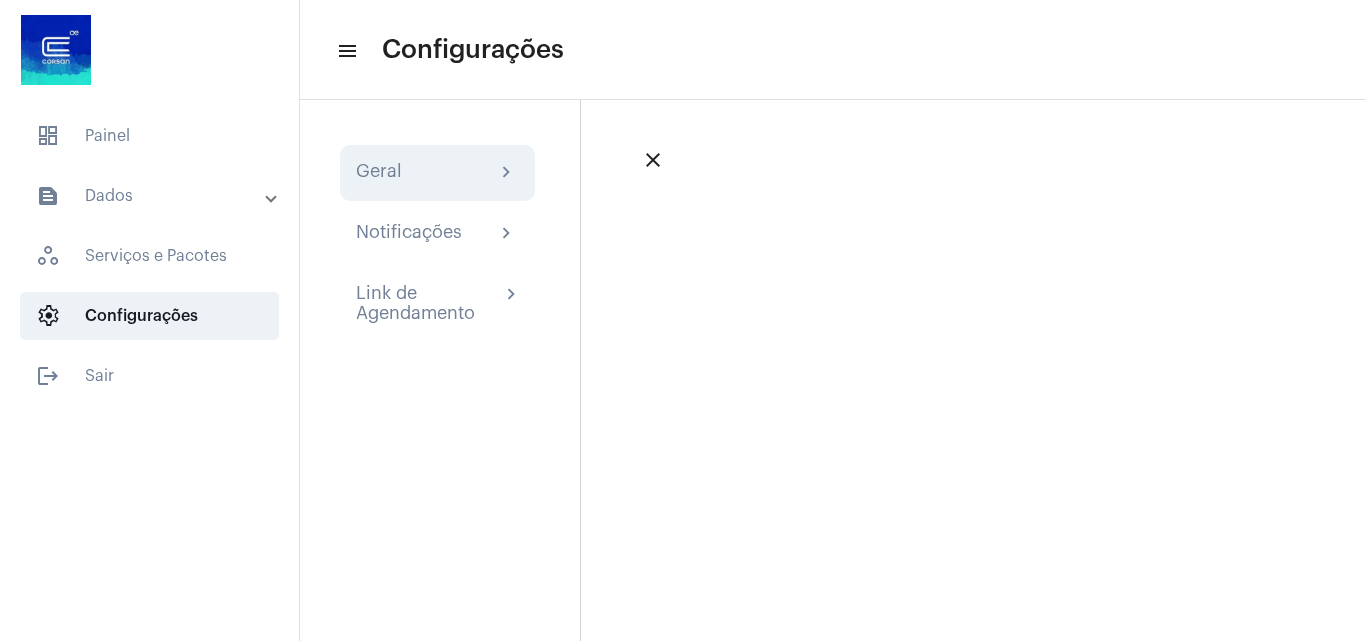 click on "Geral chevron_right" 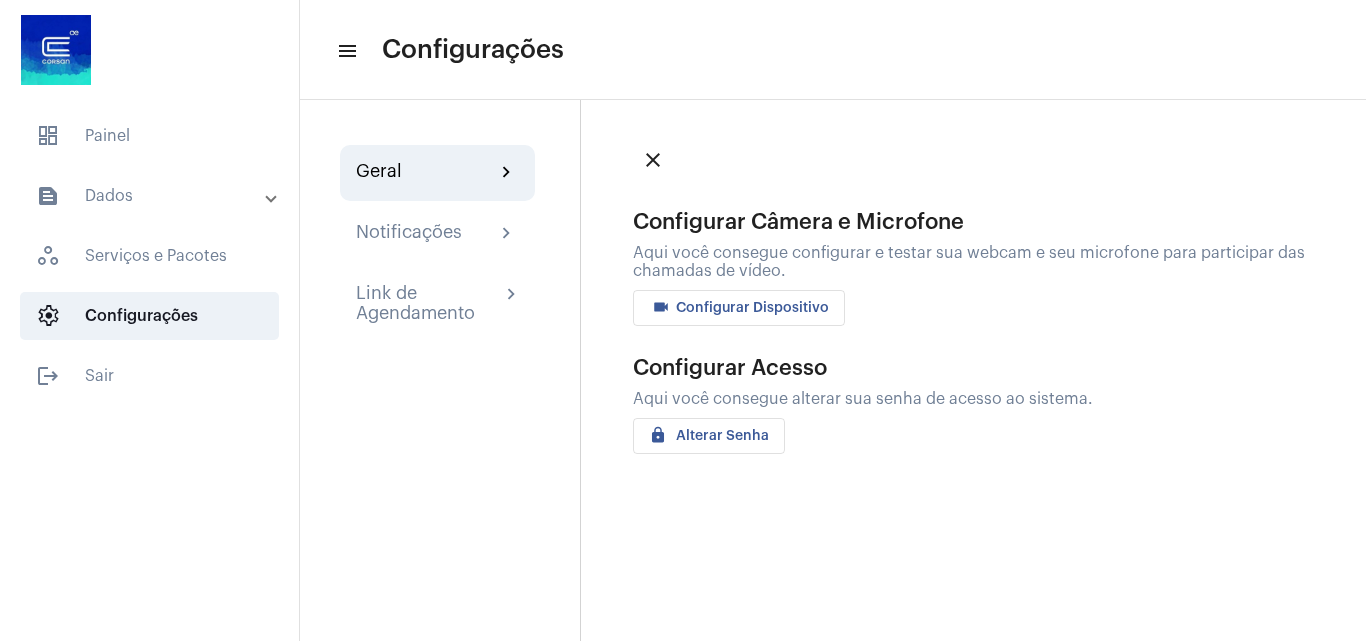click on "videocam Configurar Dispositivo" 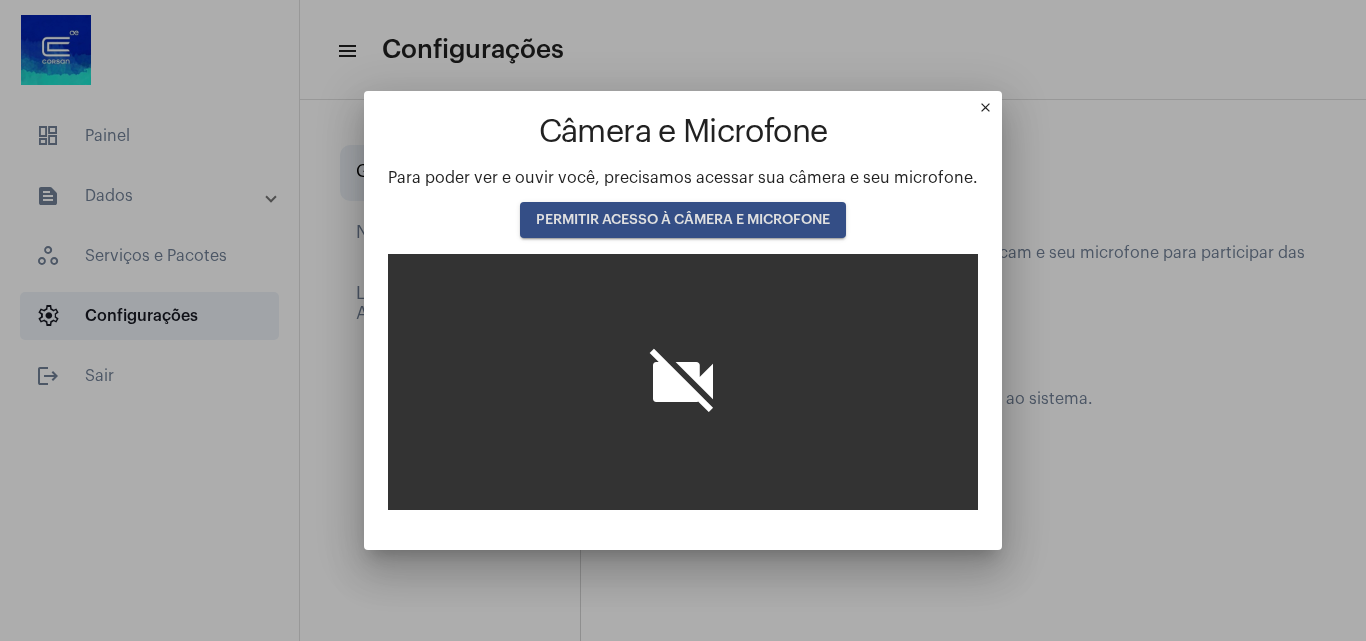 click on "PERMITIR ACESSO À CÂMERA E MICROFONE" at bounding box center (683, 220) 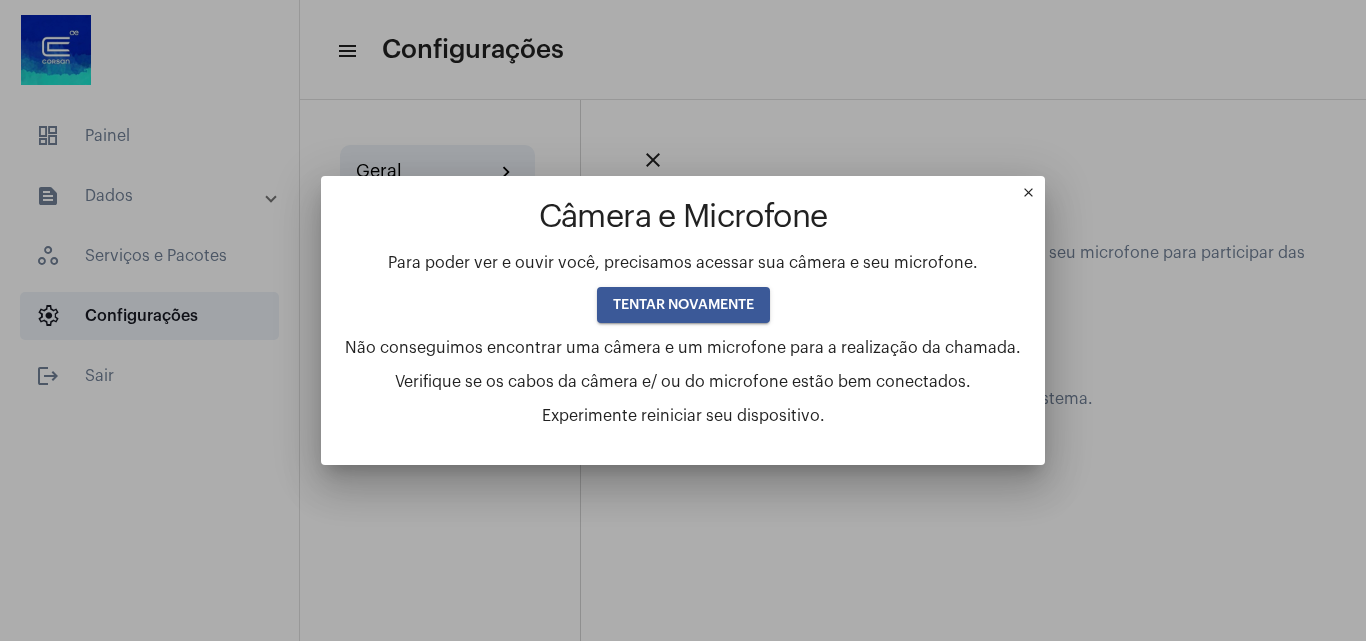 click on "TENTAR NOVAMENTE" at bounding box center [683, 305] 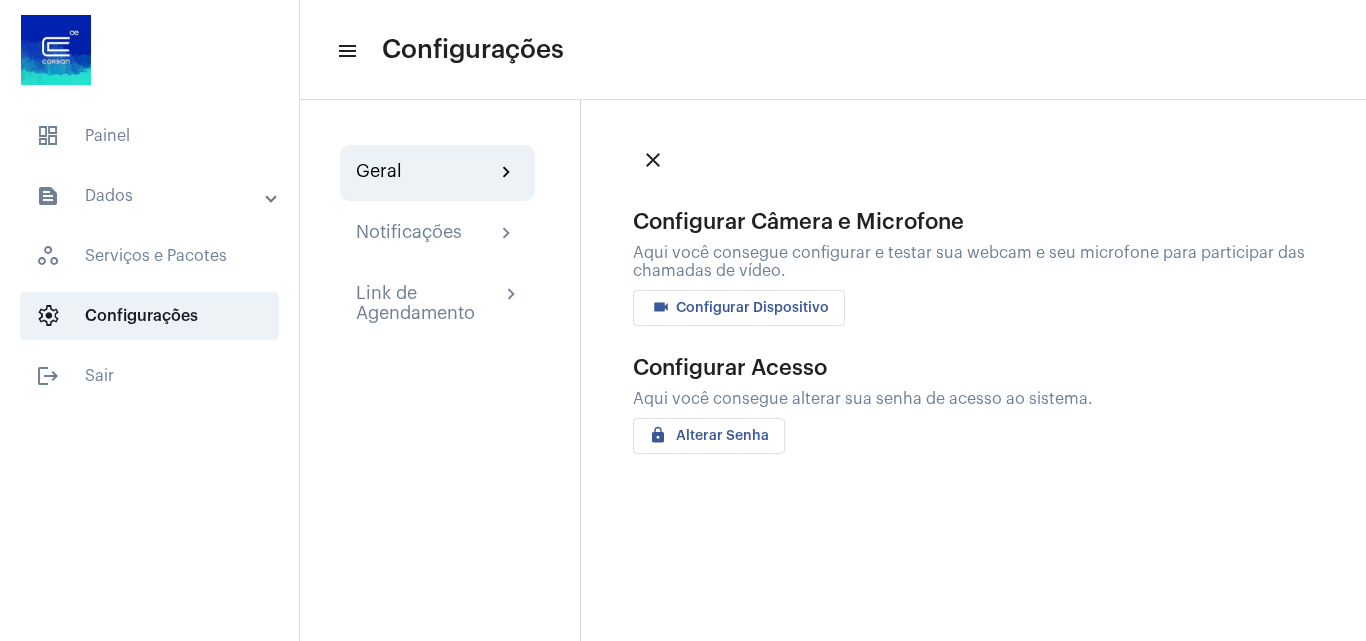 click on "videocam Configurar Dispositivo" 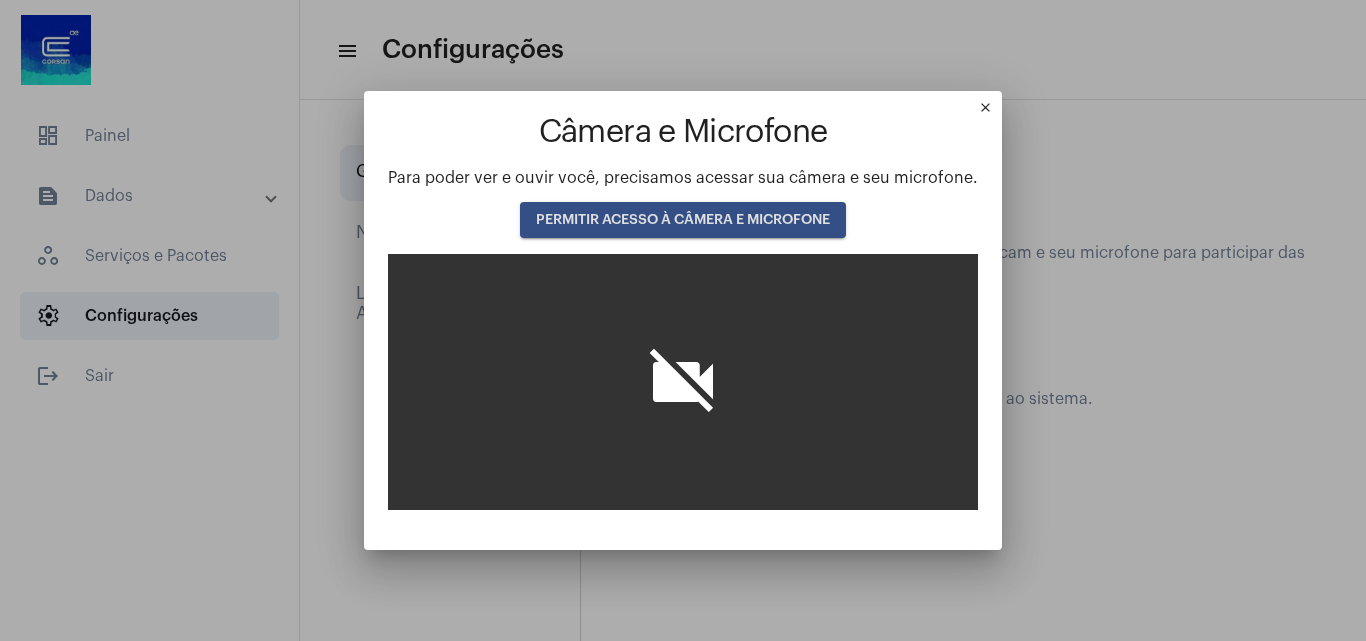 click on "PERMITIR ACESSO À CÂMERA E MICROFONE" at bounding box center (683, 220) 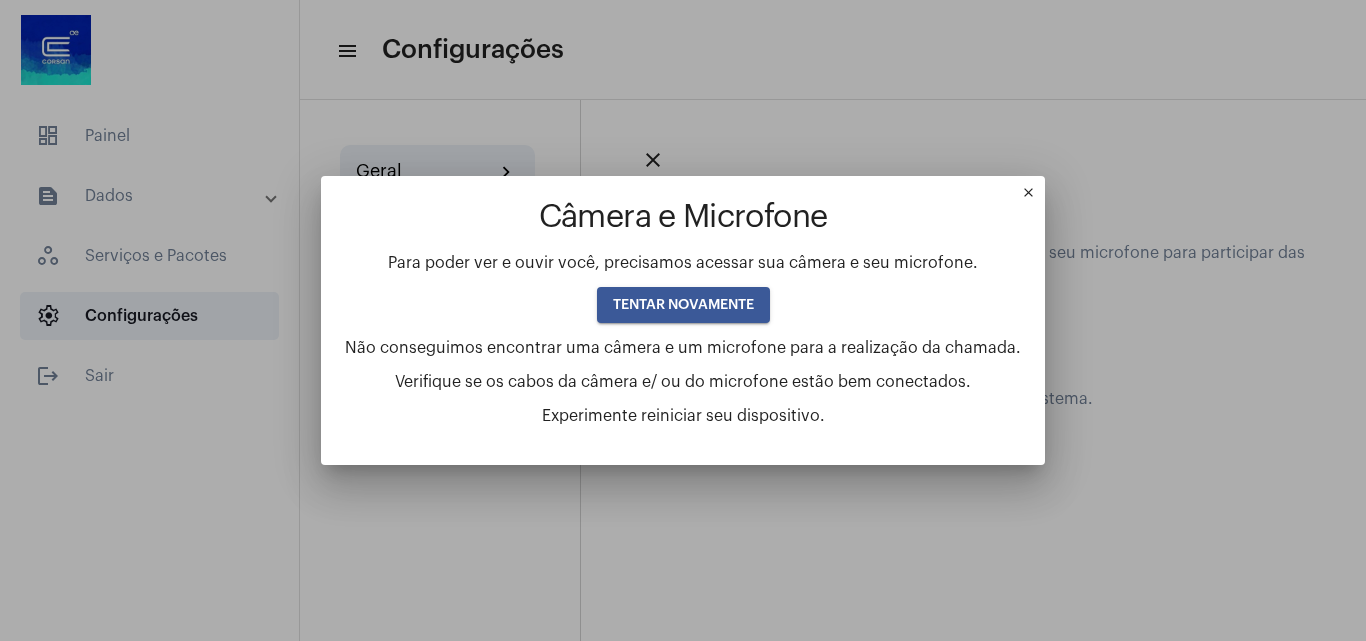 click on "TENTAR NOVAMENTE" at bounding box center (683, 305) 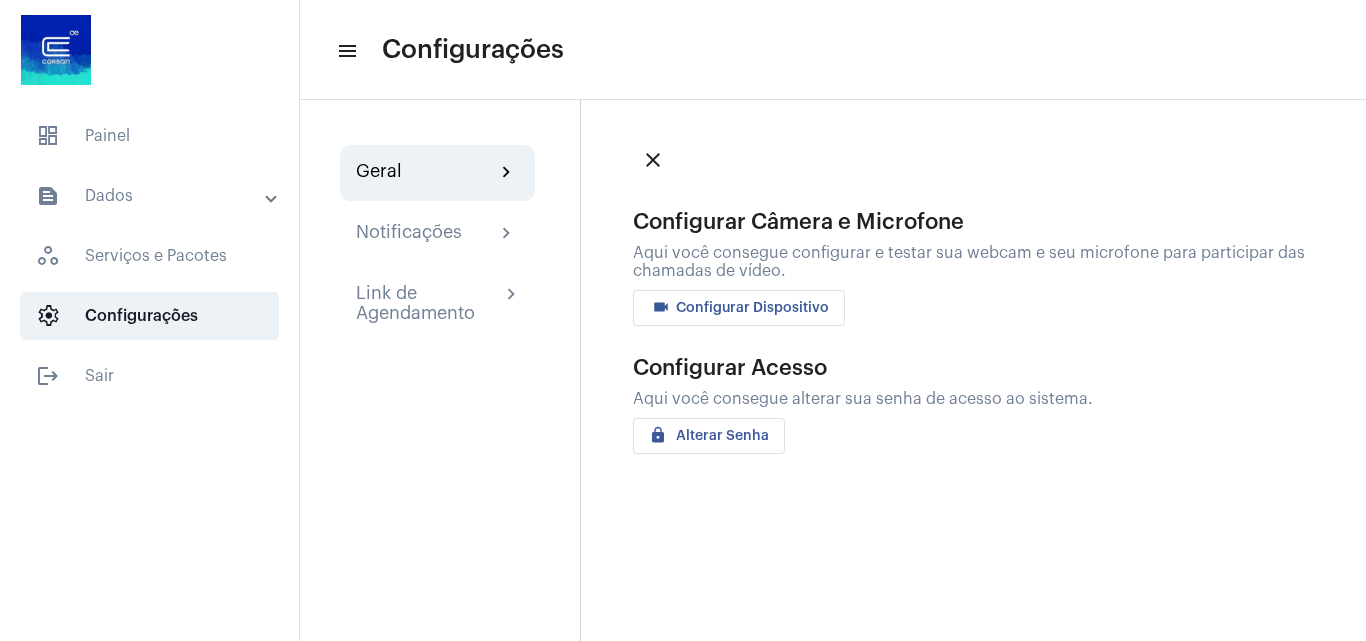 click on "videocam Configurar Dispositivo" 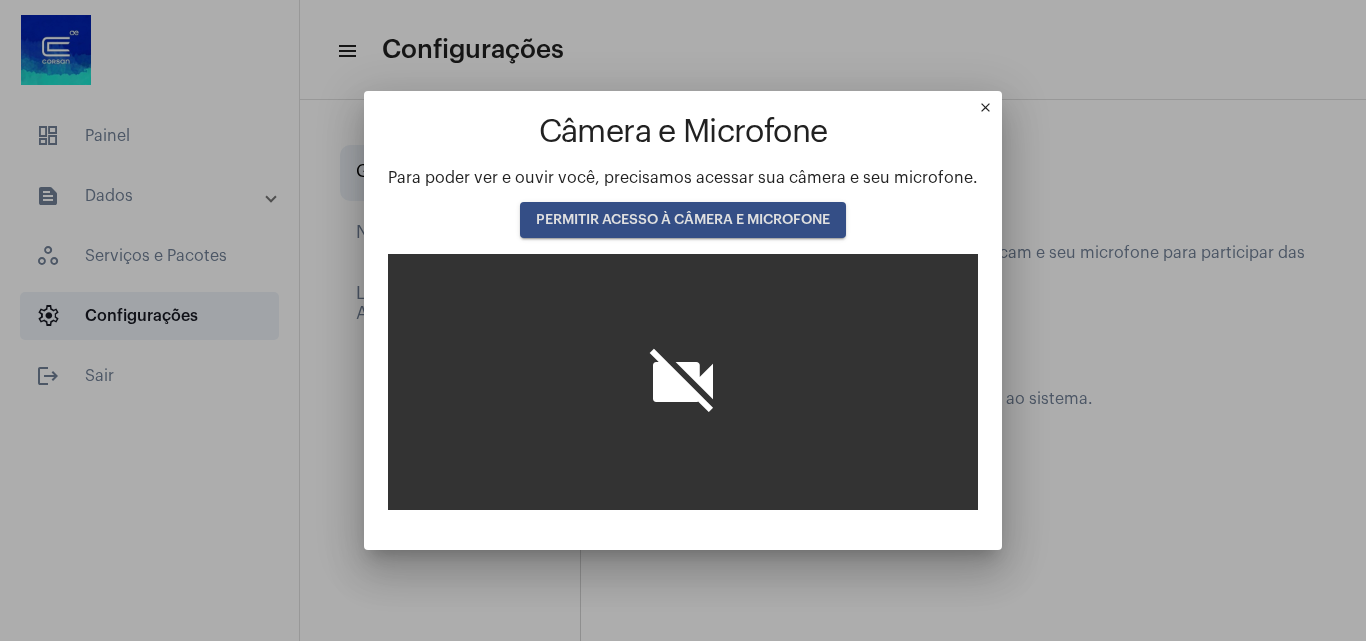 click on "PERMITIR ACESSO À CÂMERA E MICROFONE" at bounding box center [683, 220] 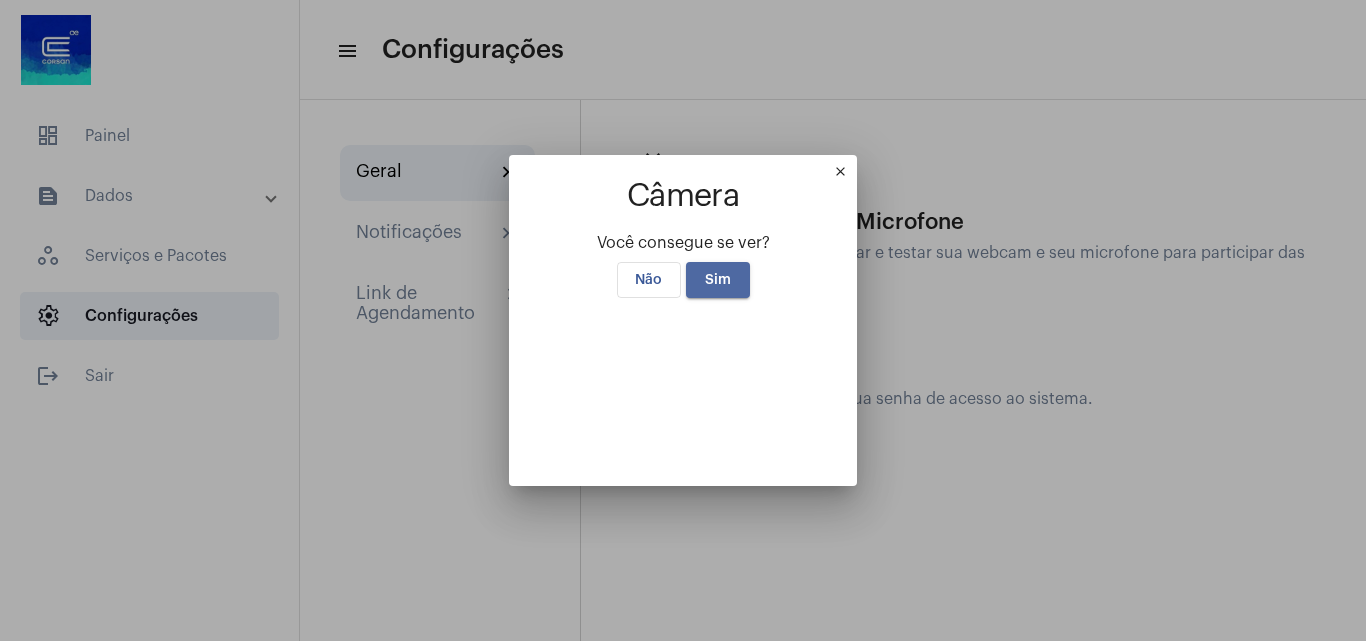 click on "Sim" at bounding box center [718, 280] 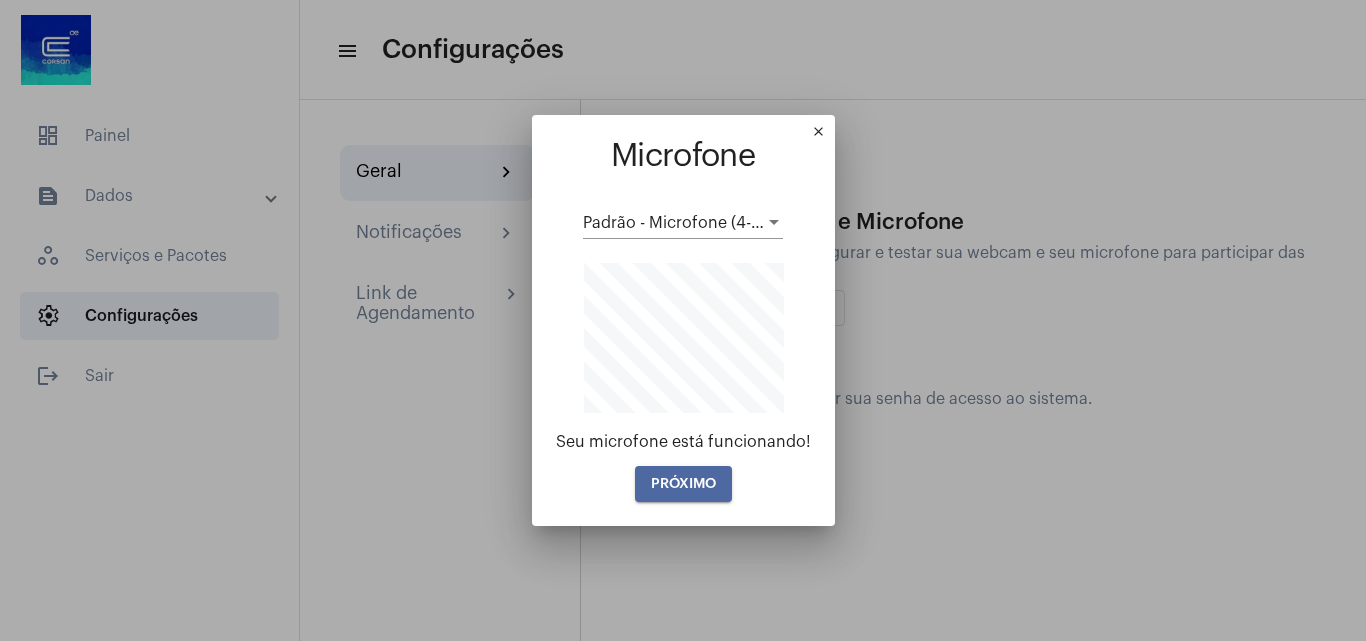 click on "PRÓXIMO" at bounding box center [683, 484] 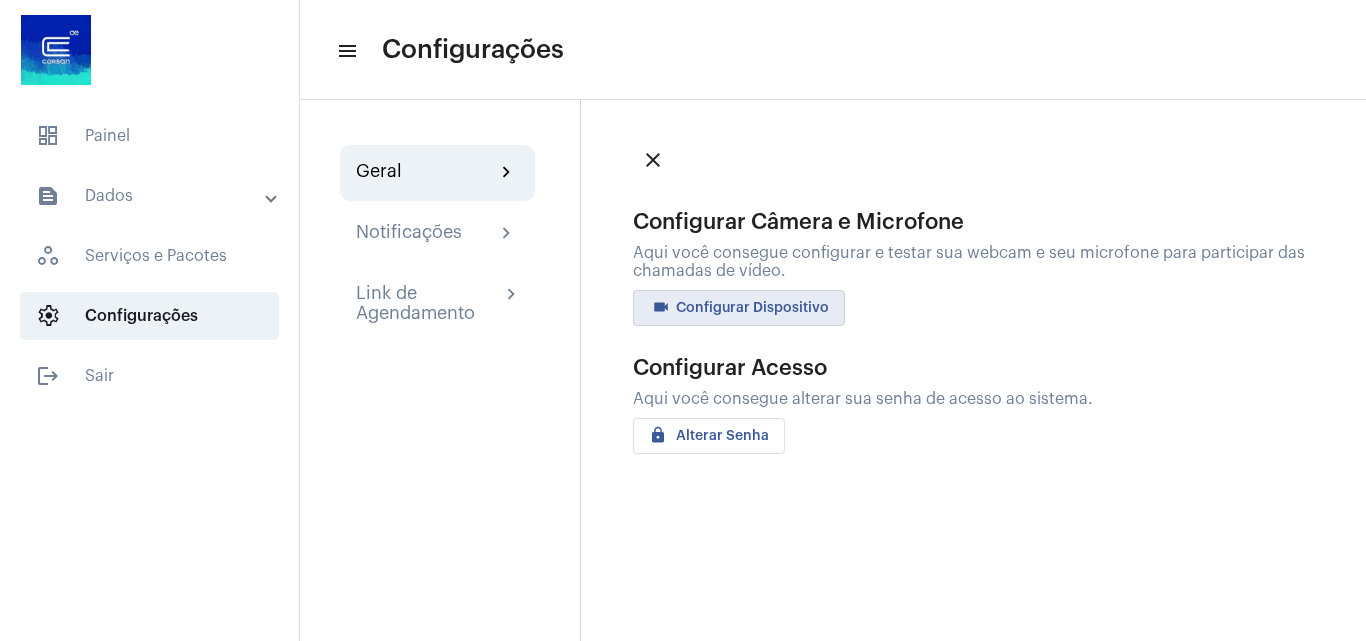 click on "close" 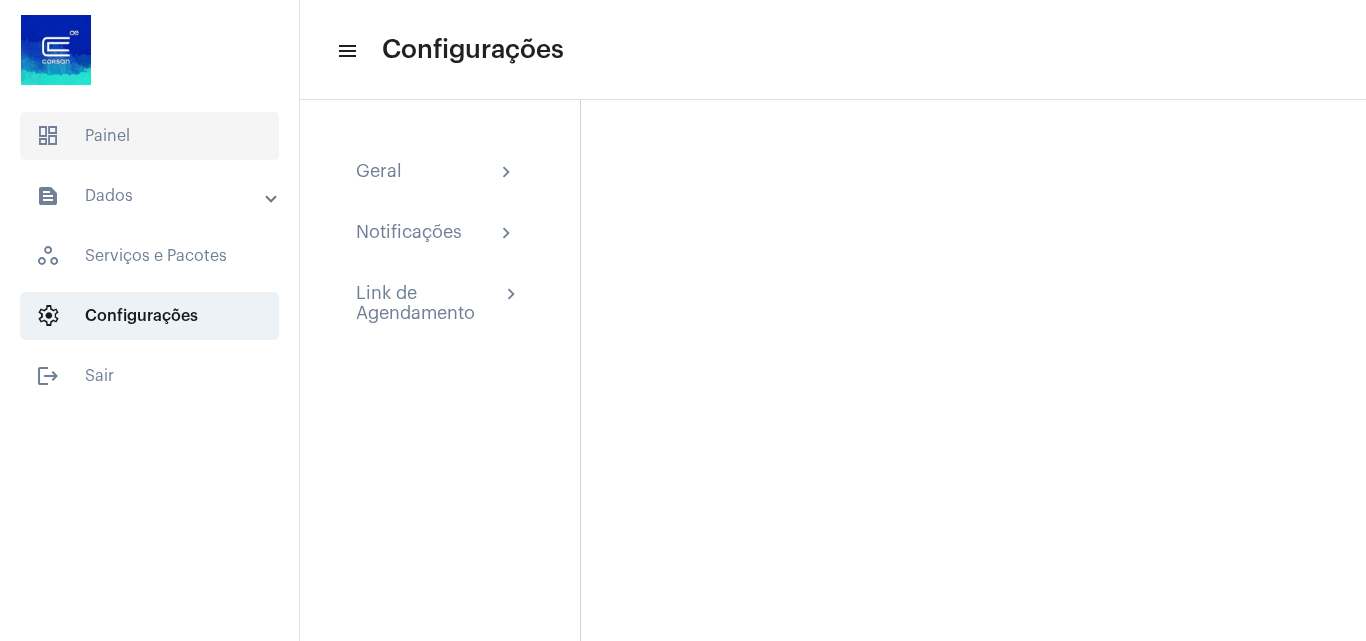 click on "dashboard   Painel" 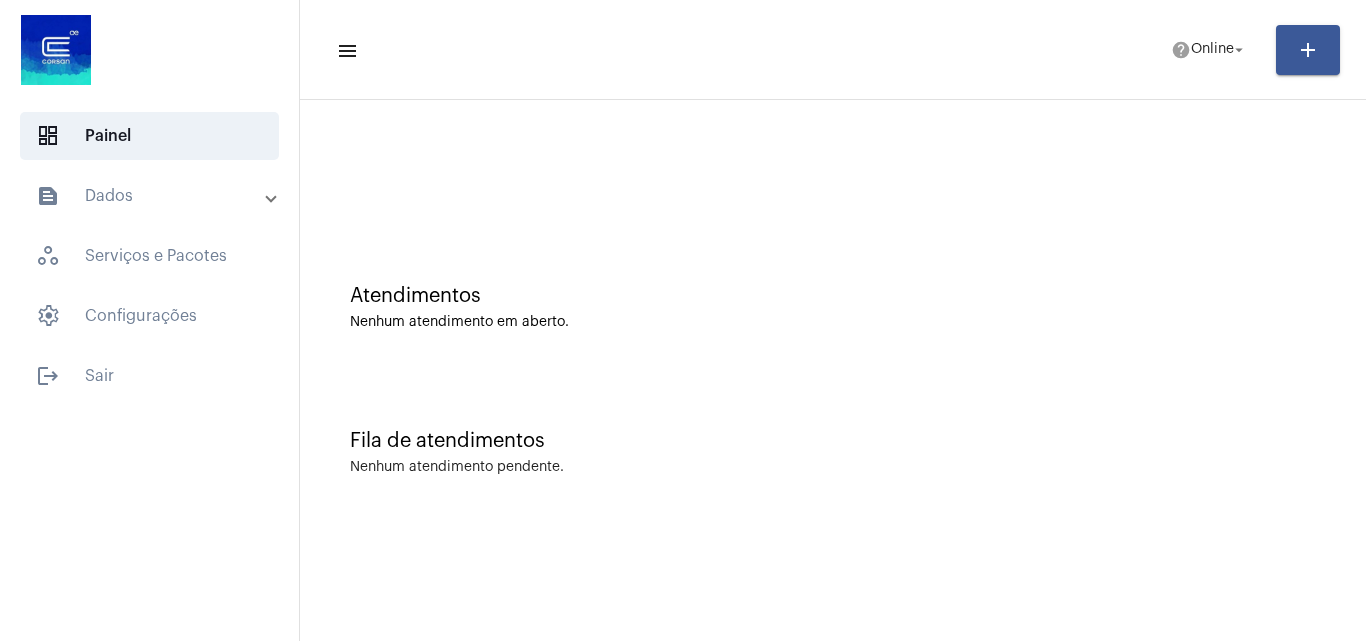 drag, startPoint x: 1195, startPoint y: 71, endPoint x: 1196, endPoint y: 36, distance: 35.014282 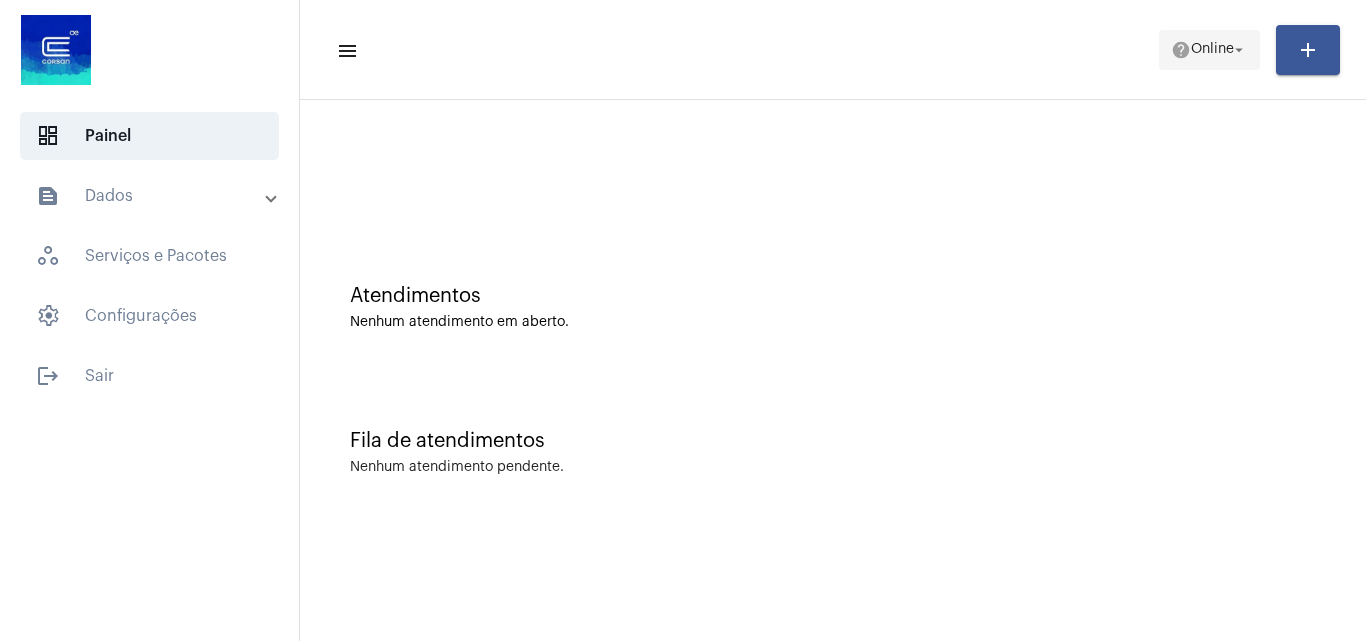 click on "menu  help  Online arrow_drop_down add" 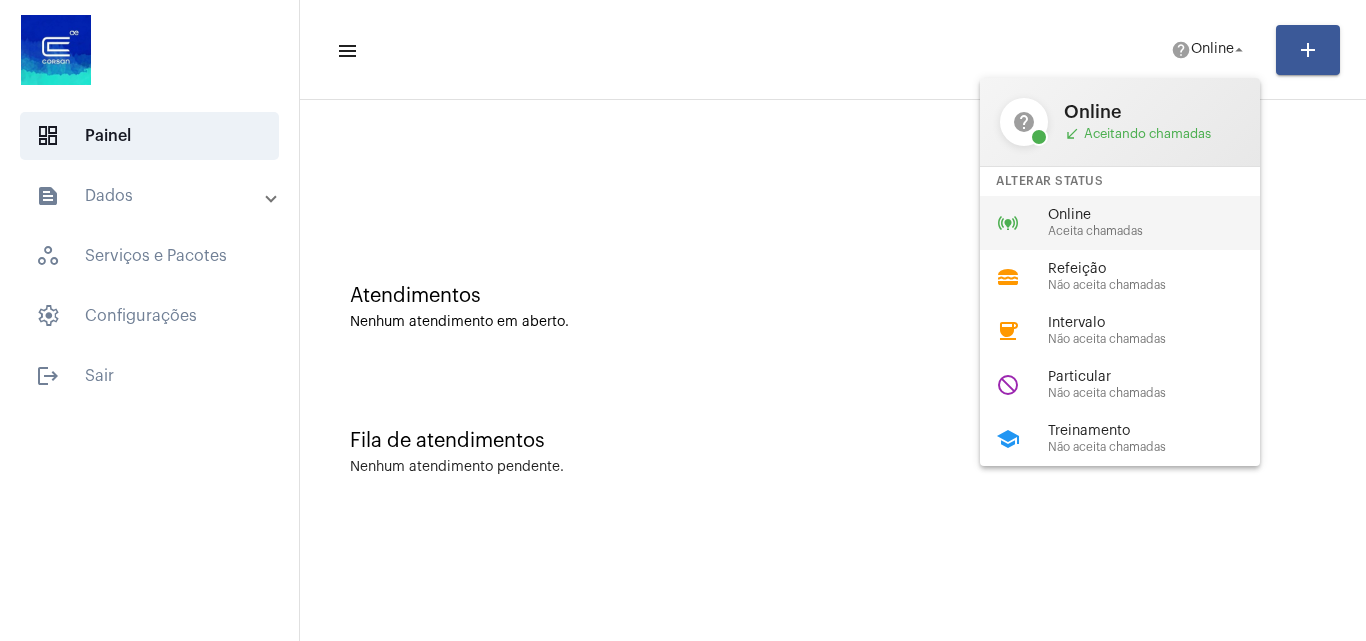 click on "Aceita chamadas" at bounding box center [1162, 231] 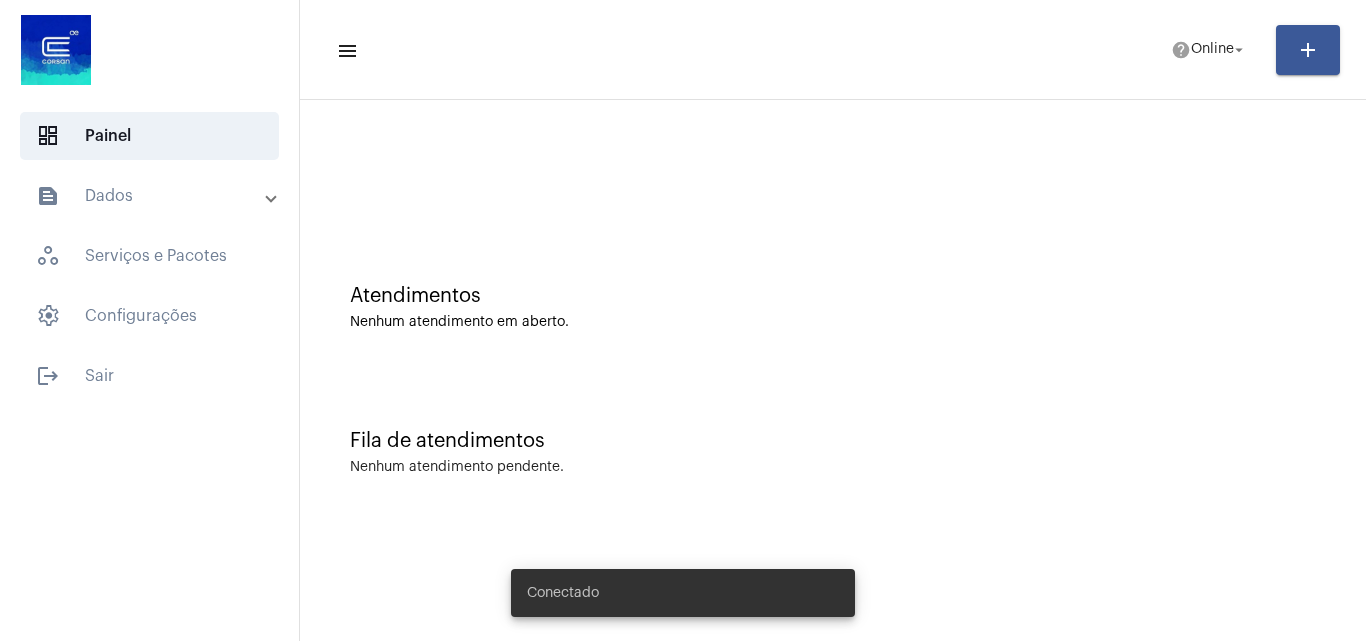 scroll, scrollTop: 0, scrollLeft: 0, axis: both 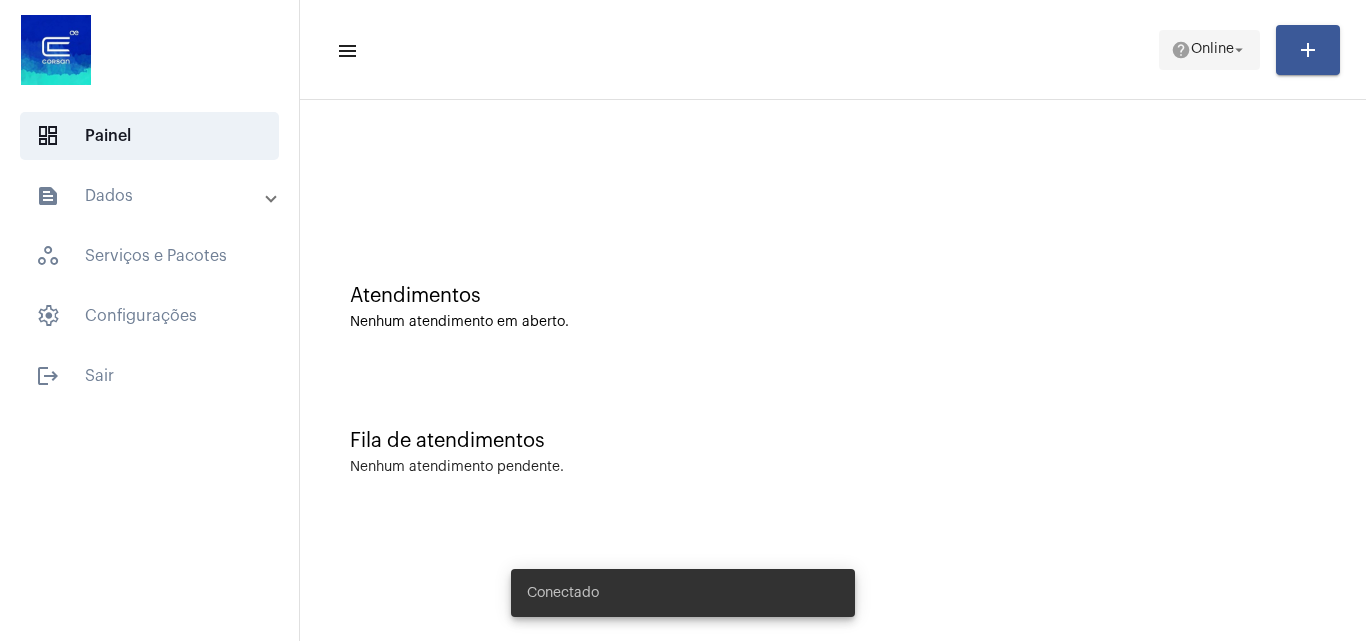 click on "arrow_drop_down" 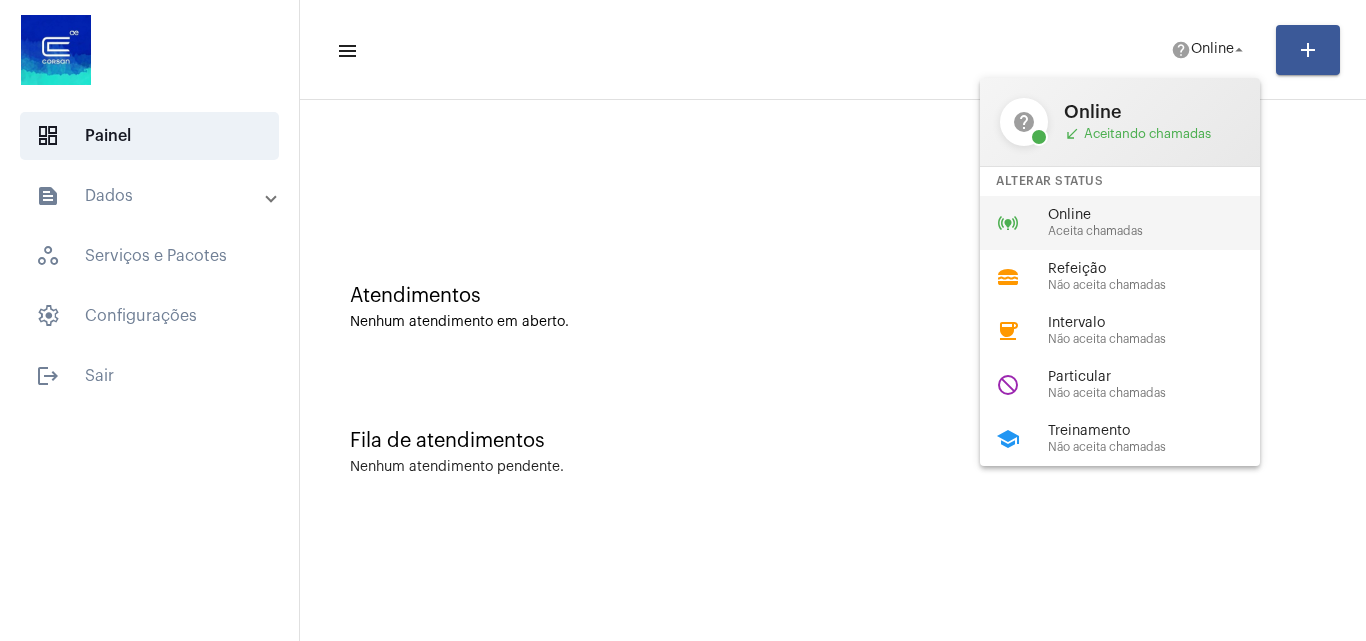 drag, startPoint x: 1107, startPoint y: 216, endPoint x: 633, endPoint y: 223, distance: 474.0517 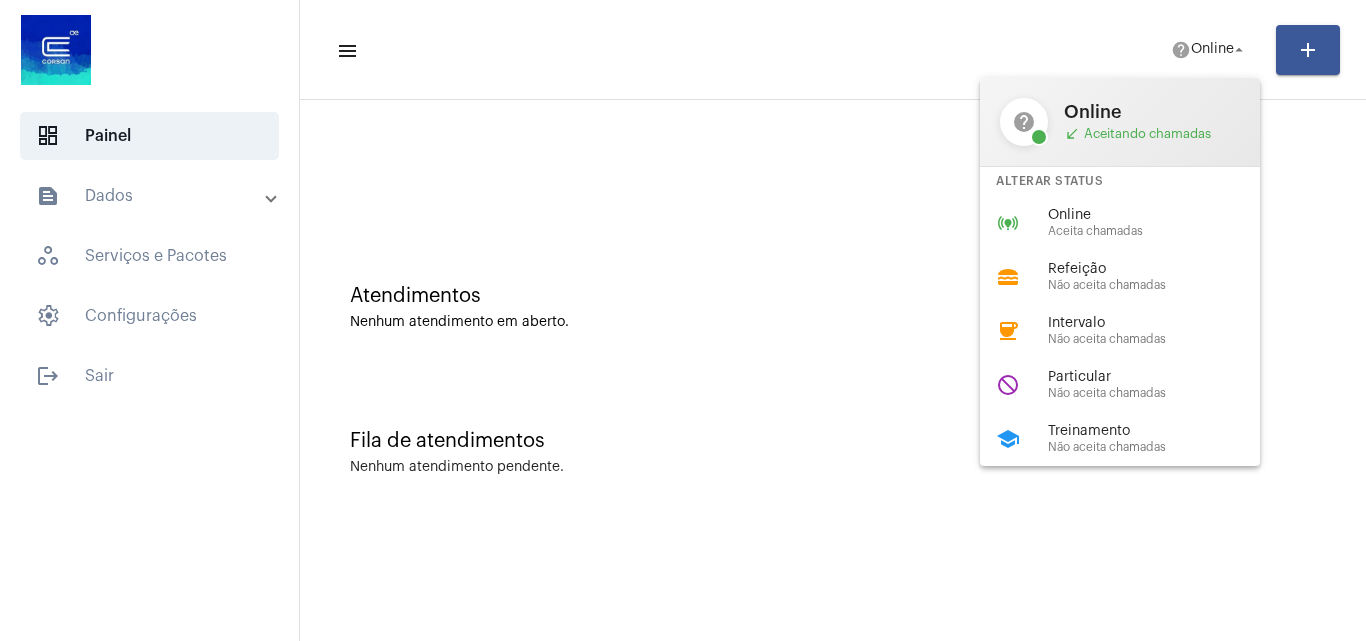 click on "Online" at bounding box center [1162, 215] 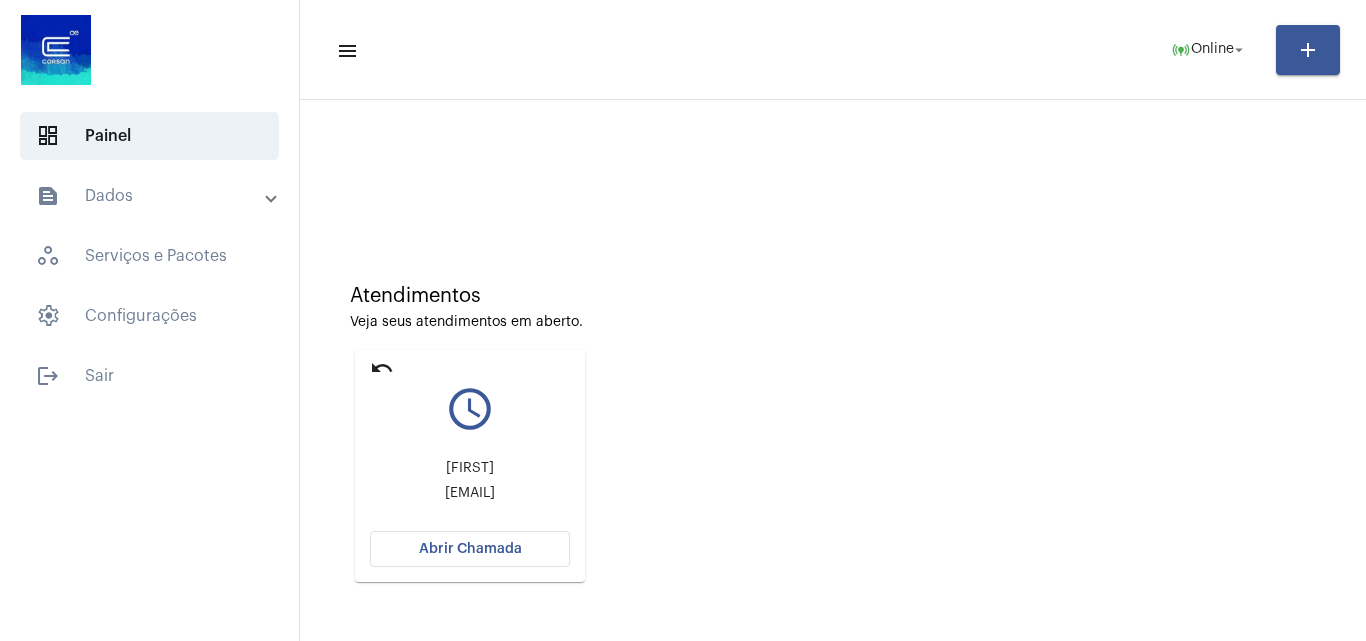 click on "Abrir Chamada" 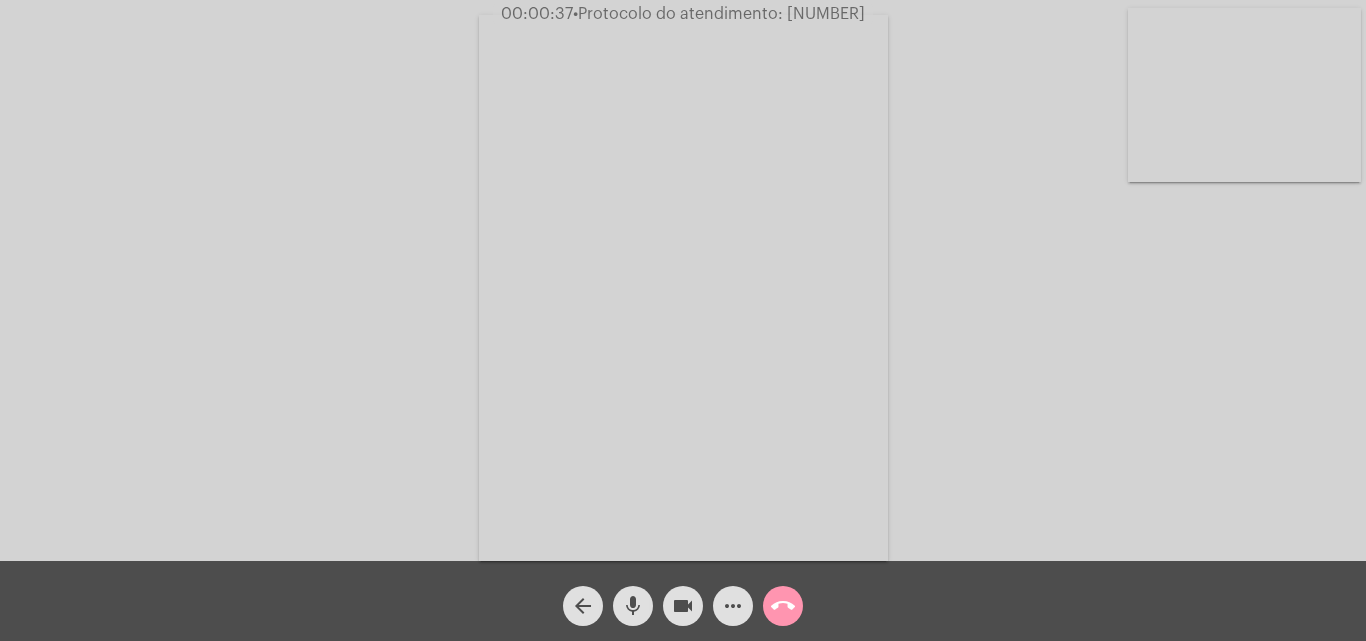 click on "more_horiz" 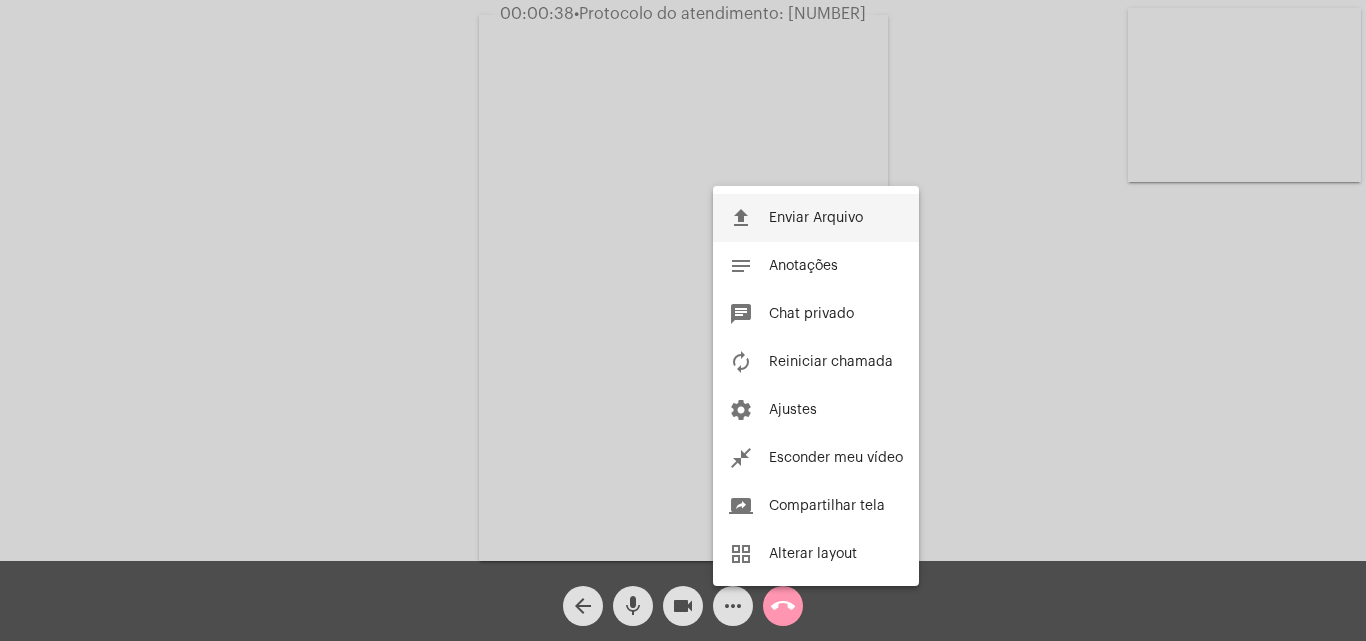 click on "Enviar Arquivo" at bounding box center (816, 218) 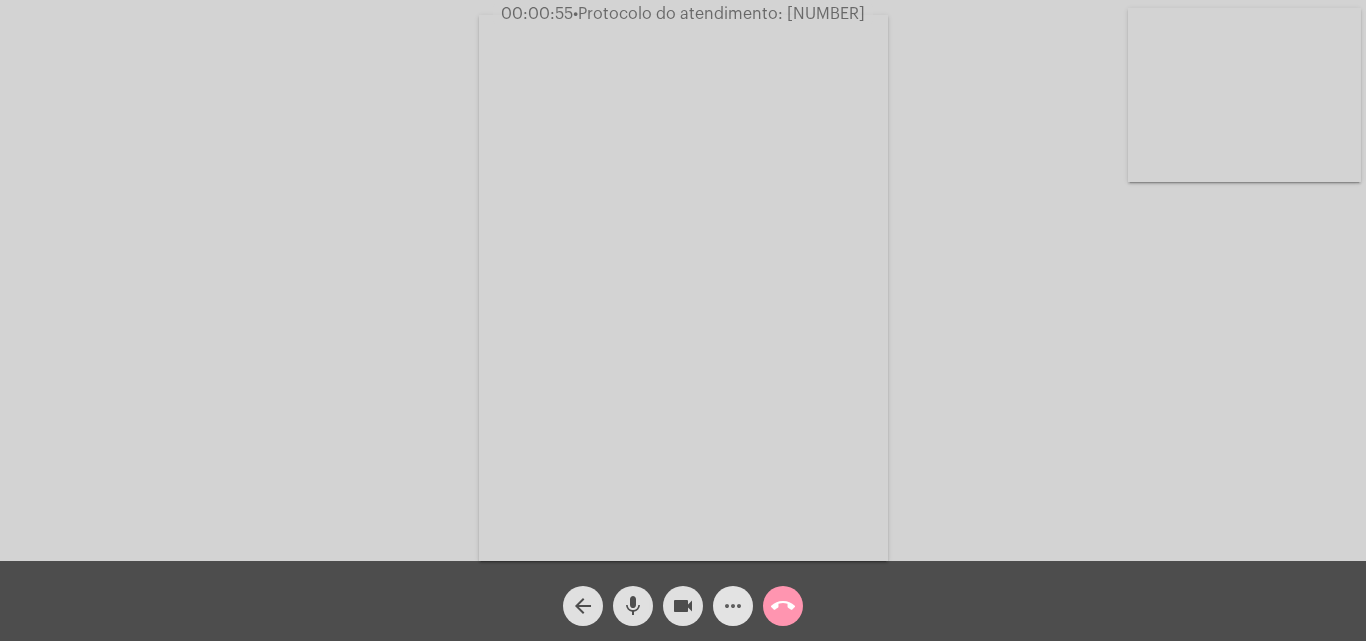 click on "more_horiz" 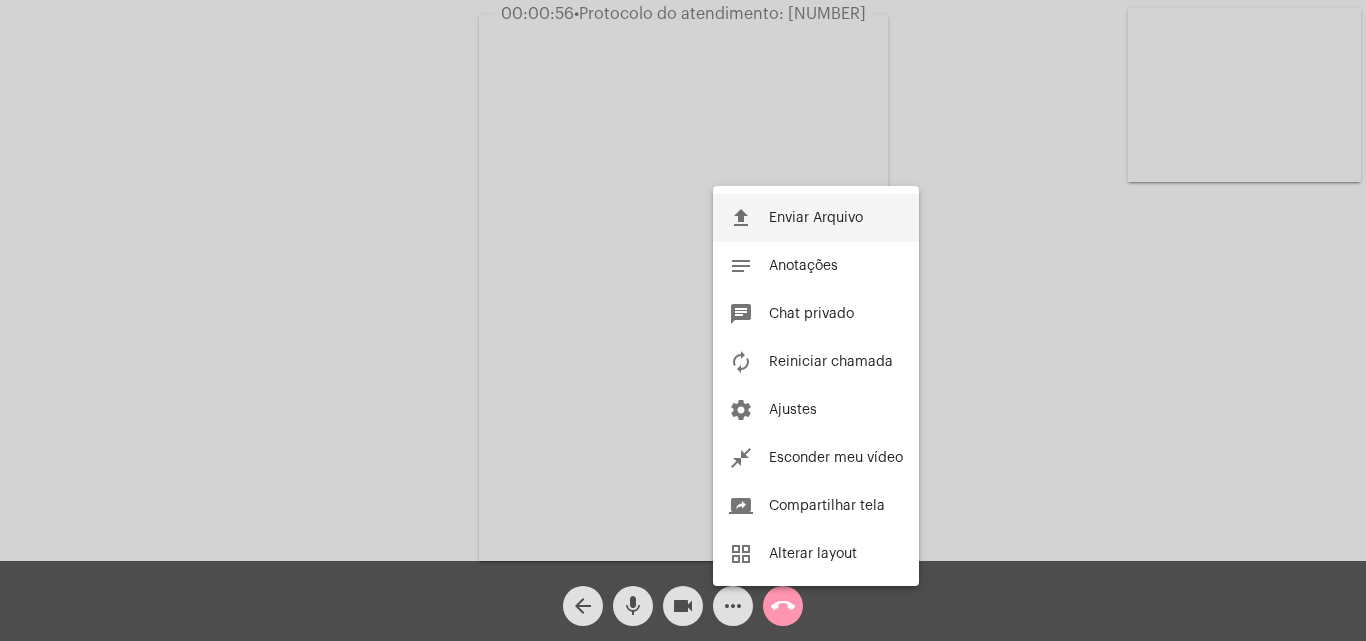 click on "file_upload Enviar Arquivo" at bounding box center [816, 218] 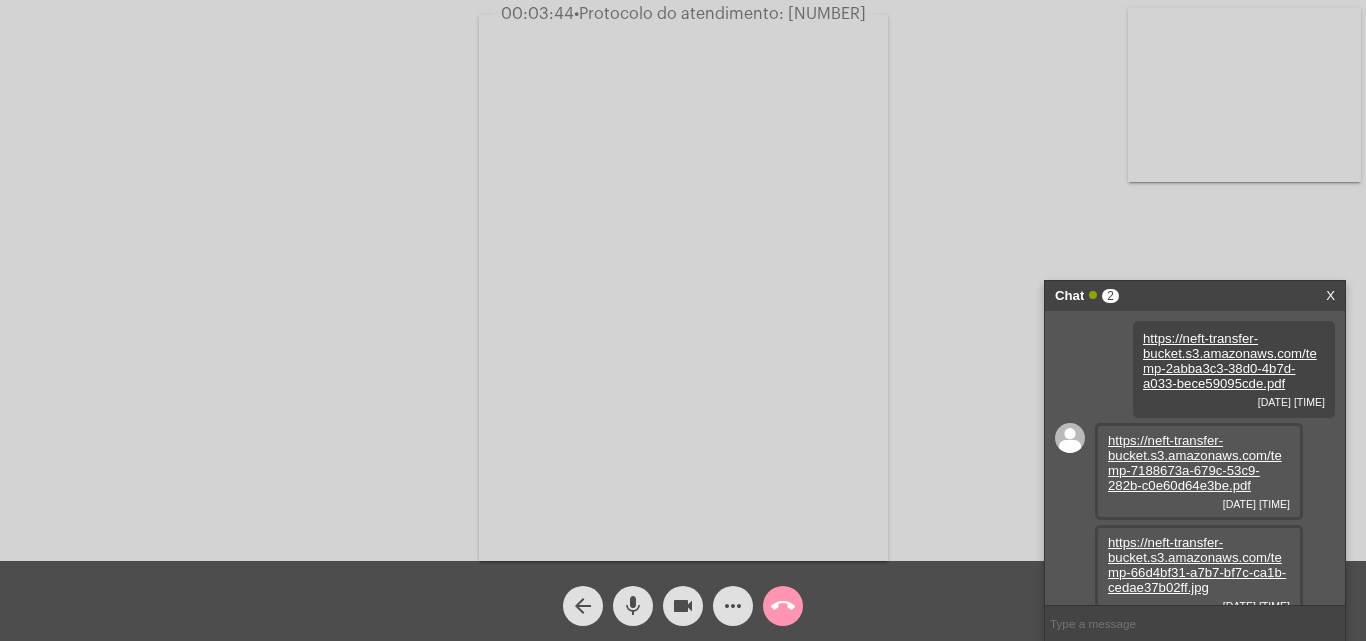 click on "https://neft-transfer-bucket.s3.amazonaws.com/temp-7188673a-679c-53c9-282b-c0e60d64e3be.pdf" at bounding box center [1195, 463] 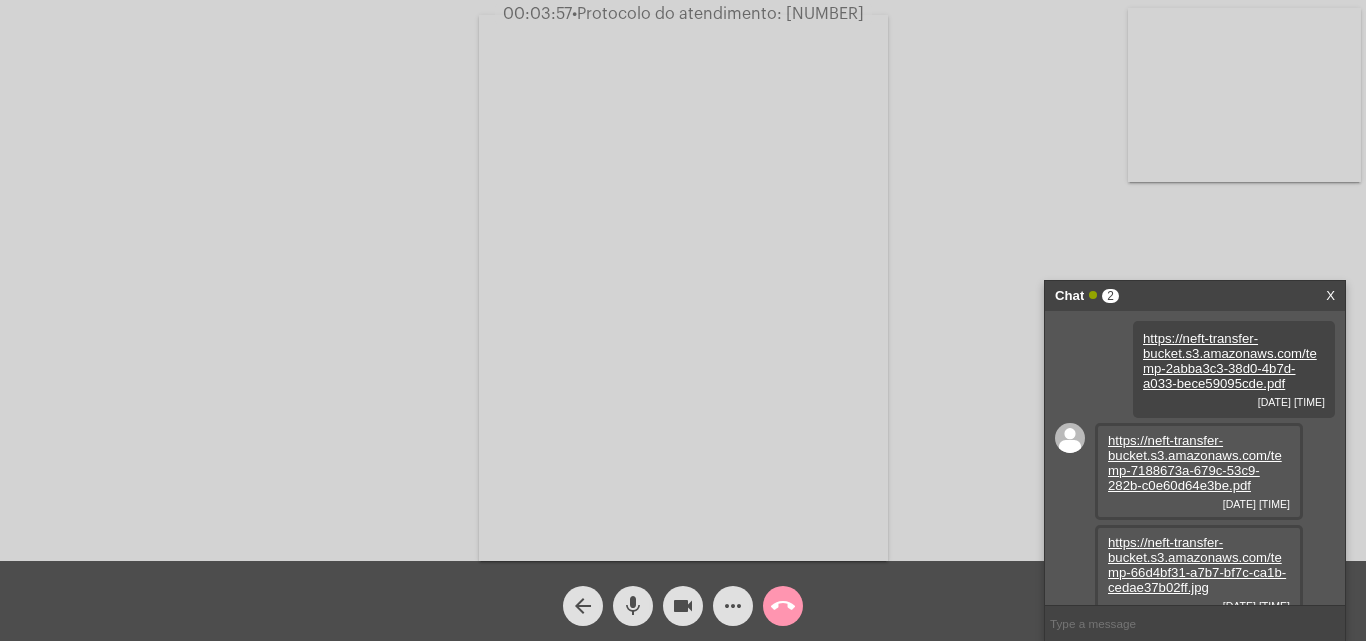 click on "https://neft-transfer-bucket.s3.amazonaws.com/temp-66d4bf31-a7b7-bf7c-ca1b-cedae37b02ff.jpg" at bounding box center (1197, 565) 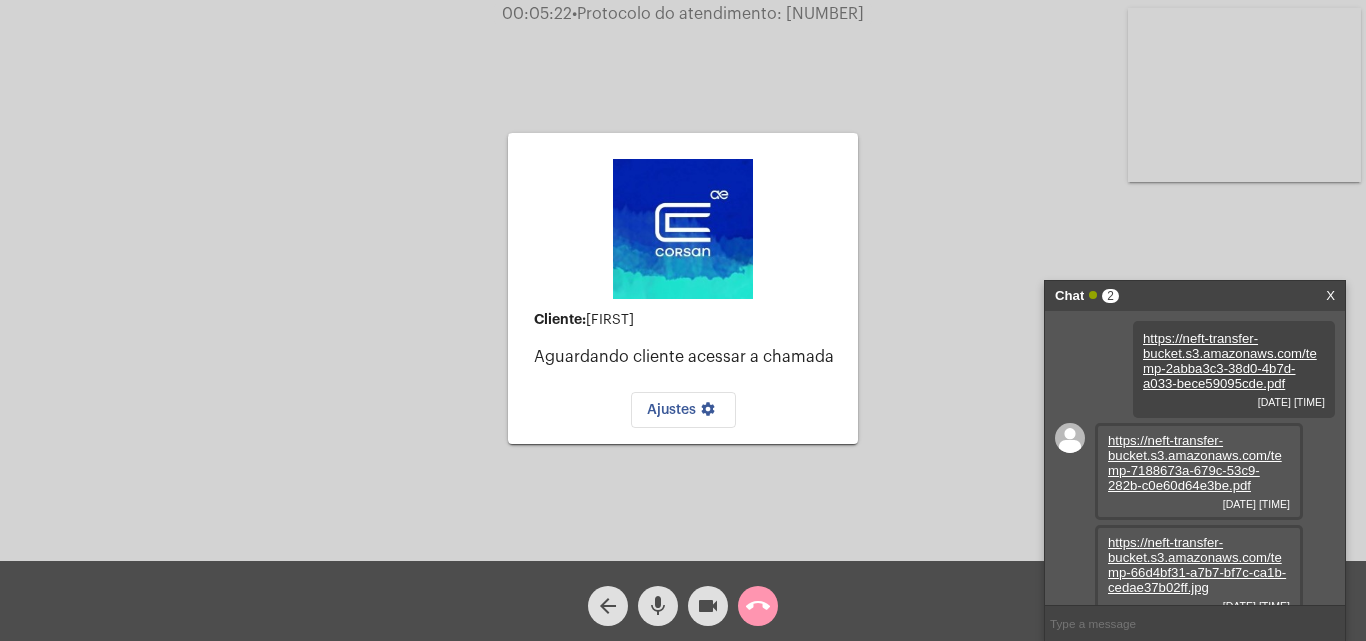 click on "Cliente:   [FIRST]   Aguardando cliente acessar a chamada   Ajustes settings Acessando Câmera e Microfone..." 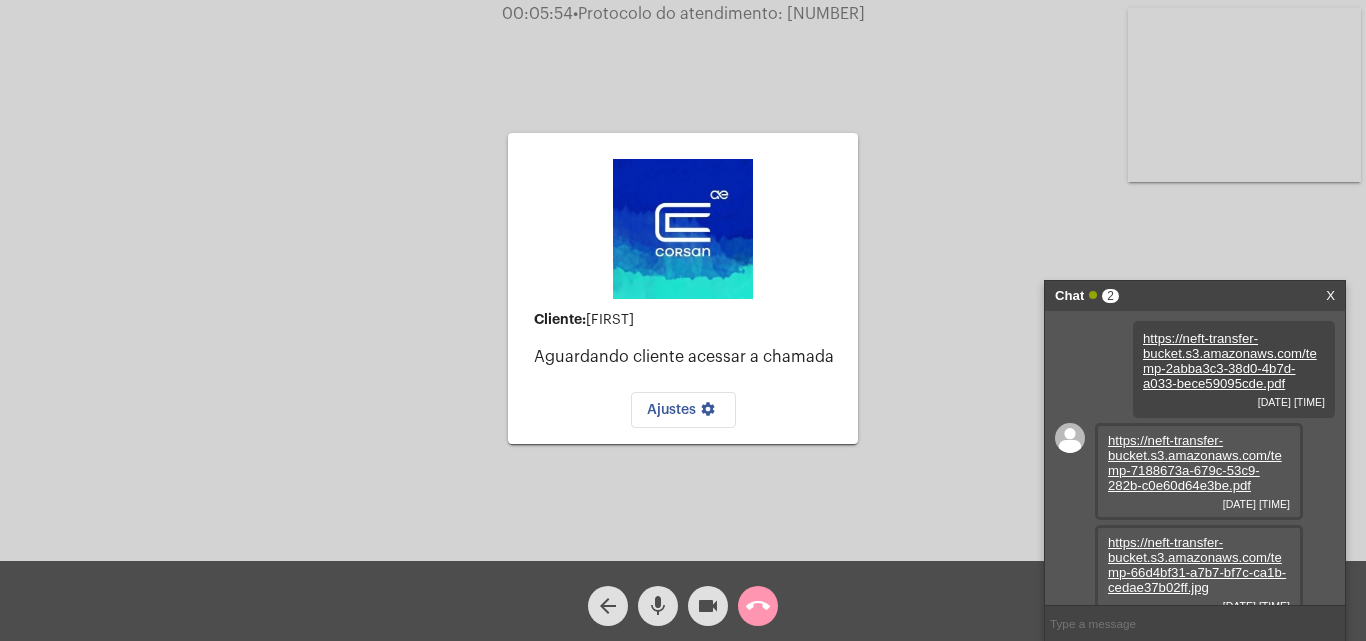 click at bounding box center (1244, 95) 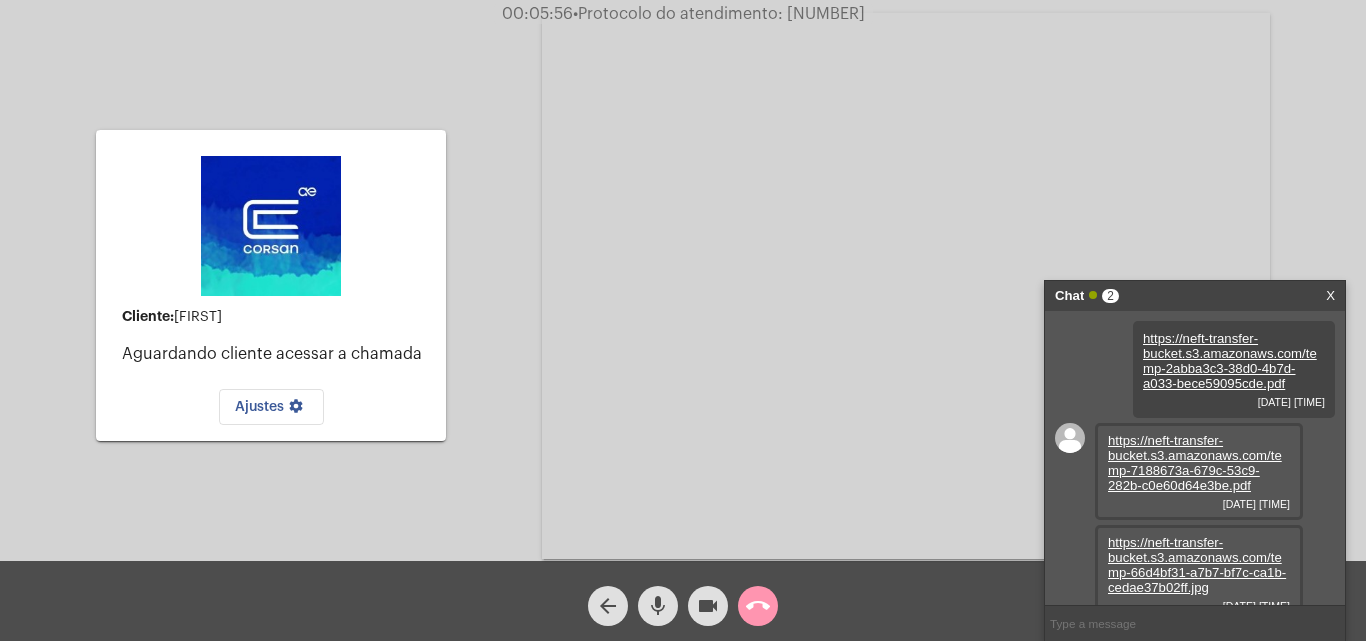click on "Chat  2" at bounding box center (1174, 296) 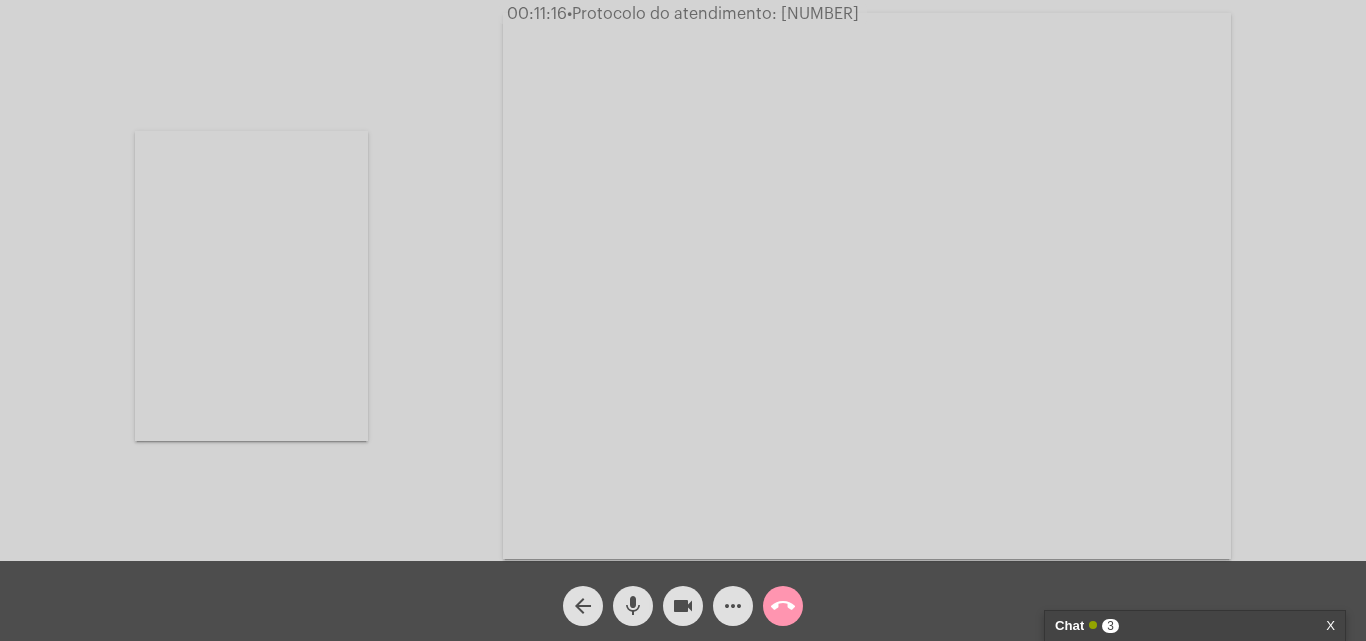 click at bounding box center (251, 286) 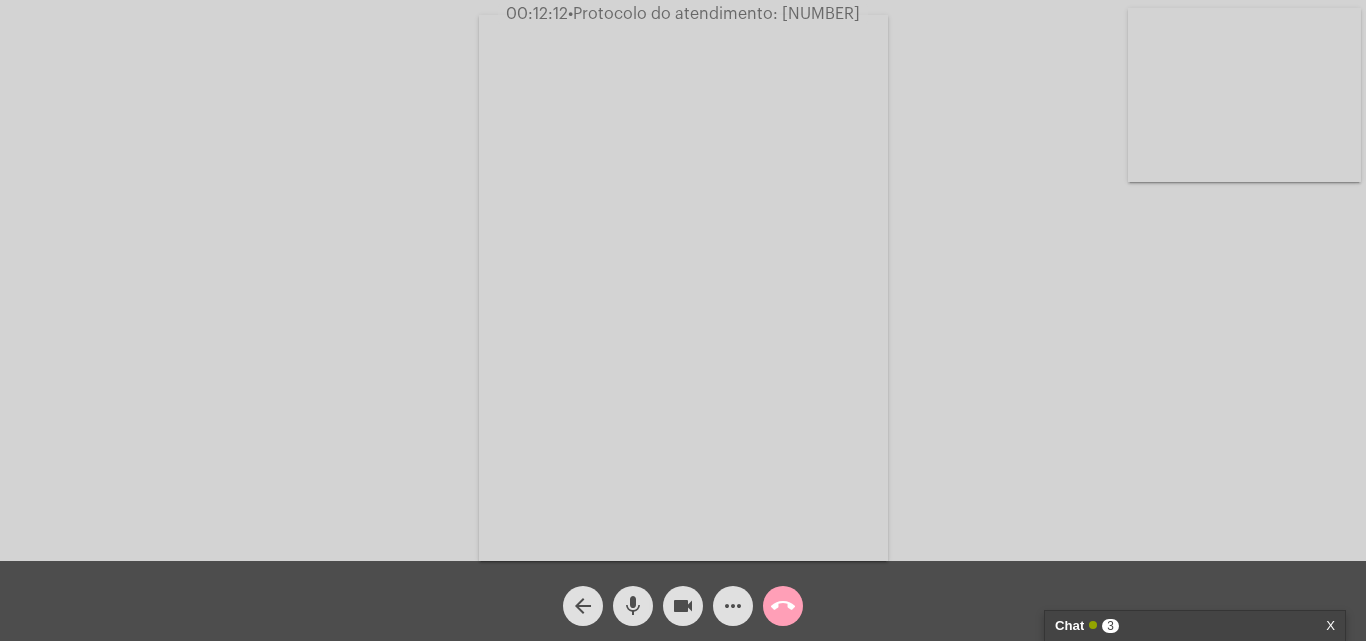 click on "call_end" 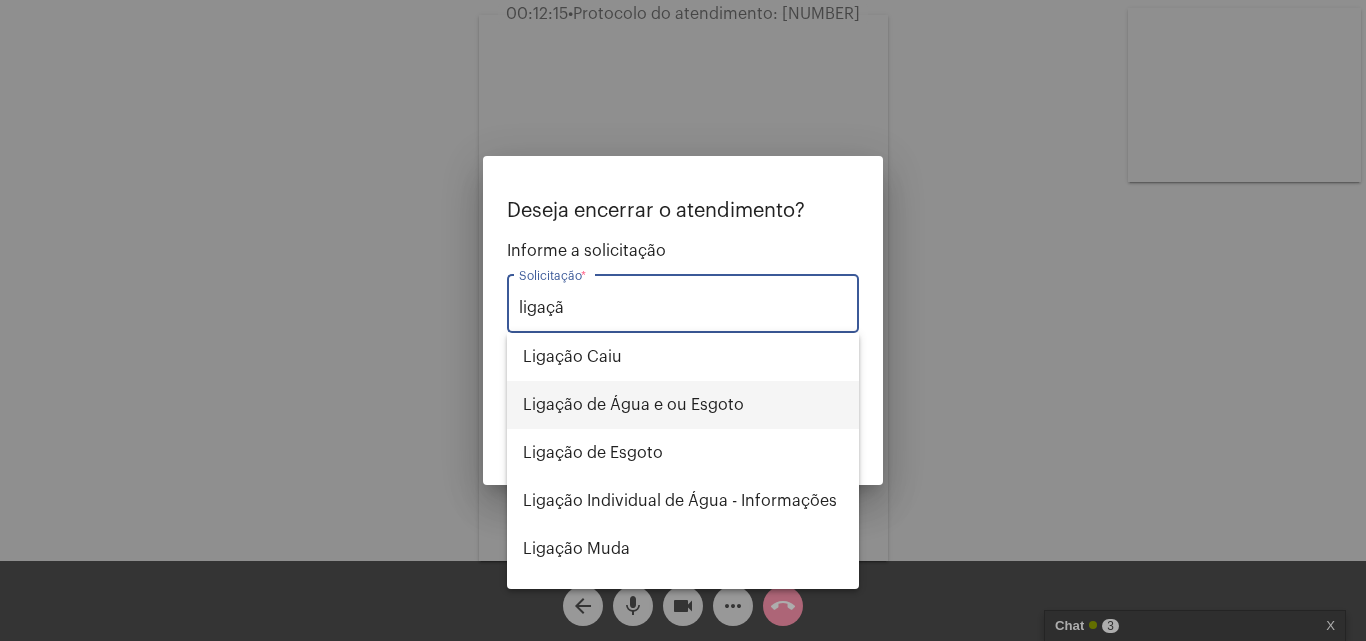 click on "Ligação de Água e ou Esgoto" at bounding box center [683, 405] 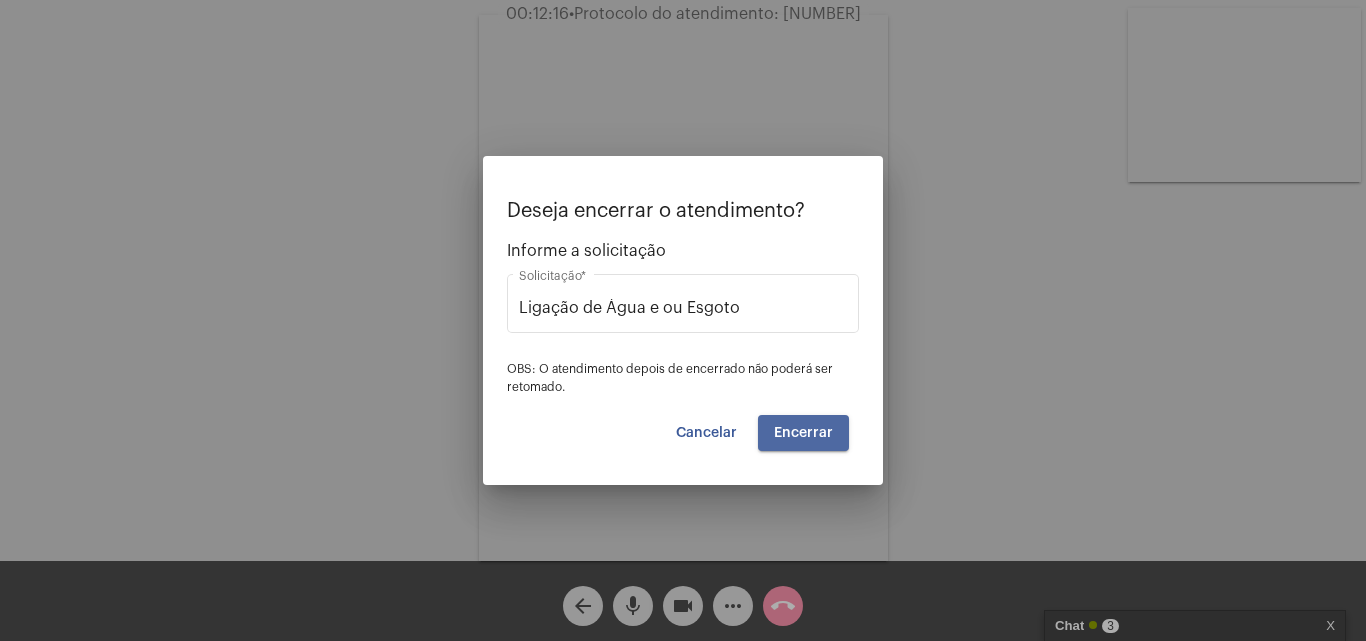 click on "Encerrar" at bounding box center (803, 433) 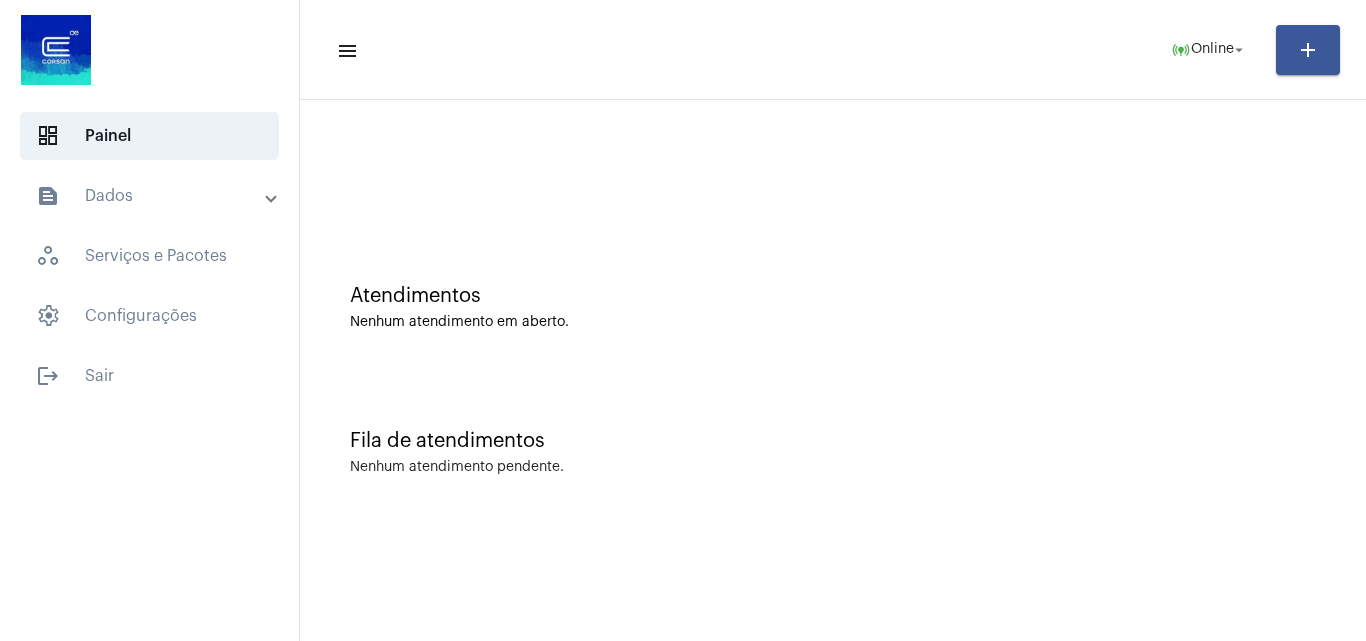 click 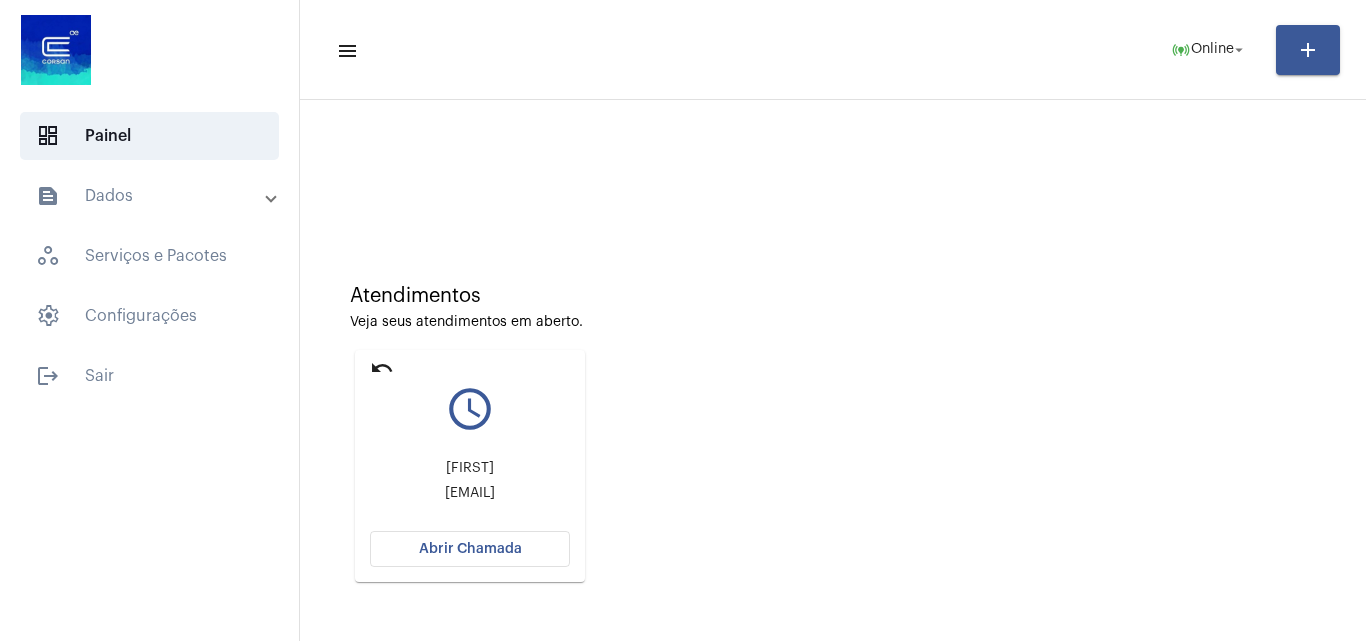 click on "Abrir Chamada" 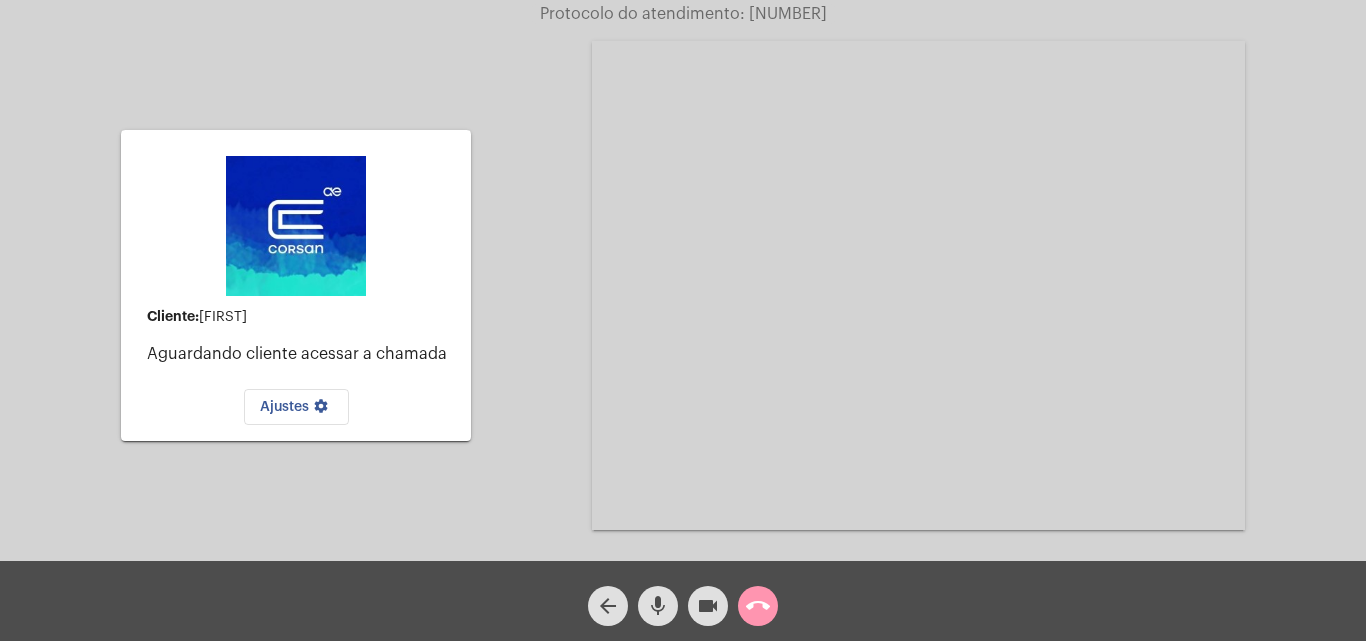 click on "call_end" 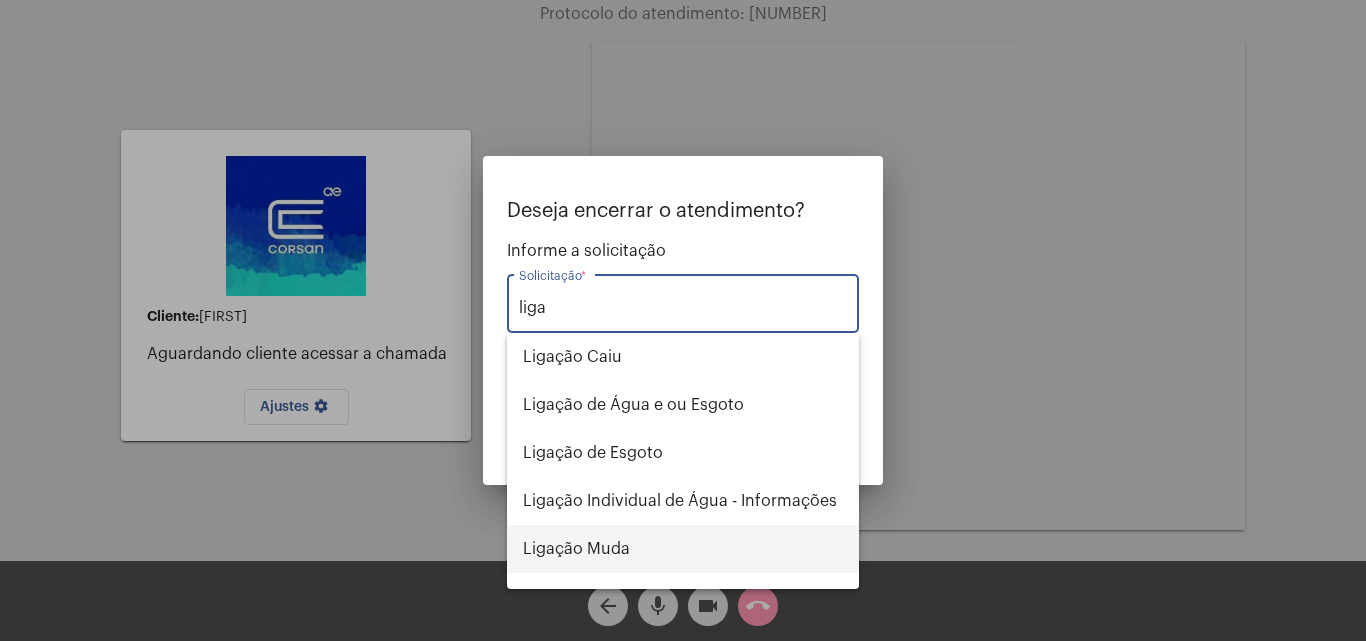click on "Ligação Muda" at bounding box center [683, 549] 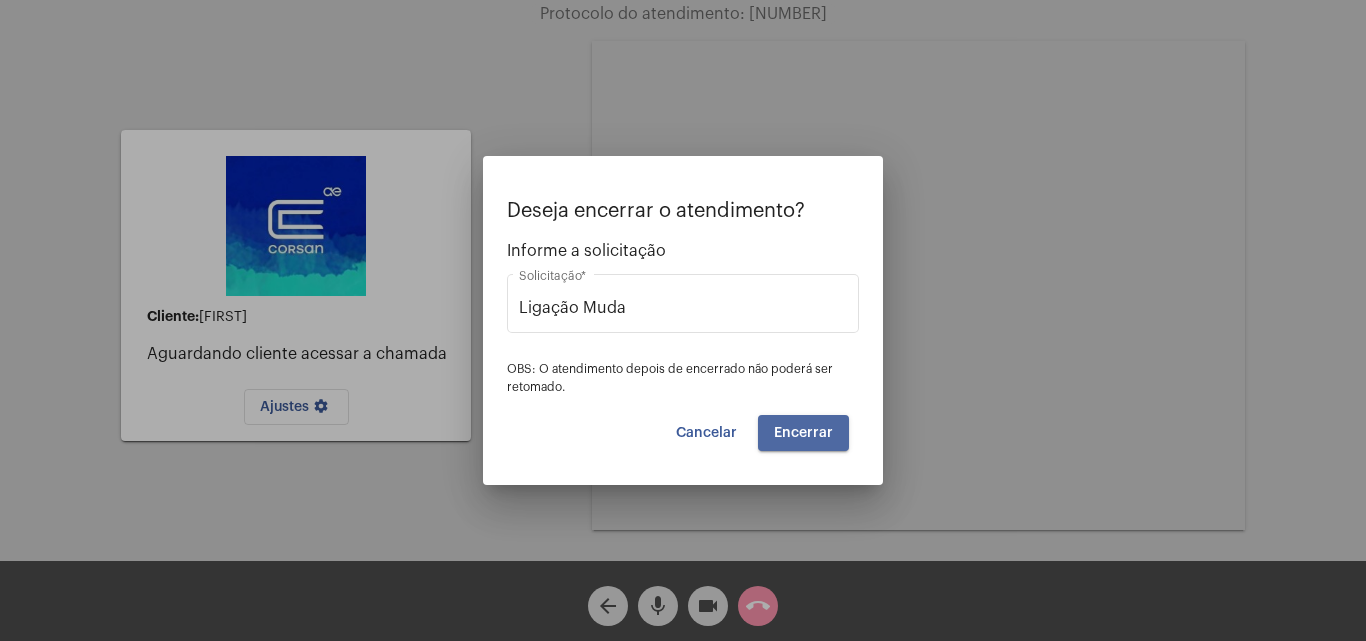 click on "Encerrar" at bounding box center [803, 433] 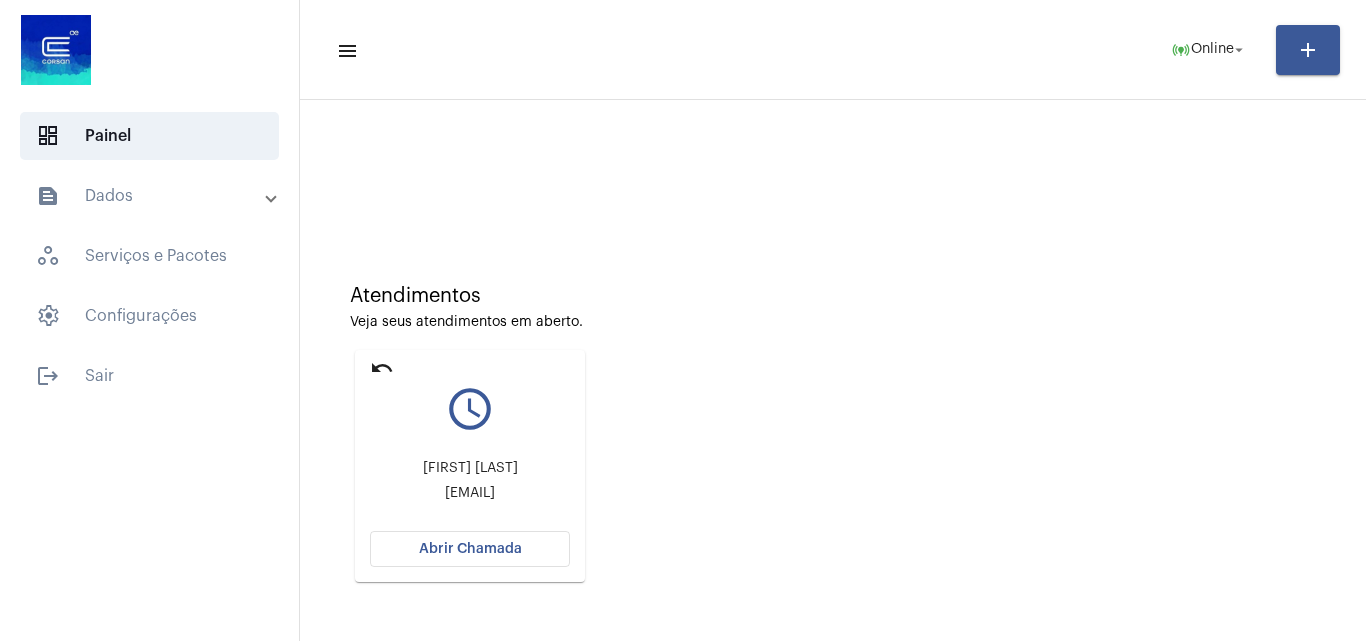 click on "Abrir Chamada" 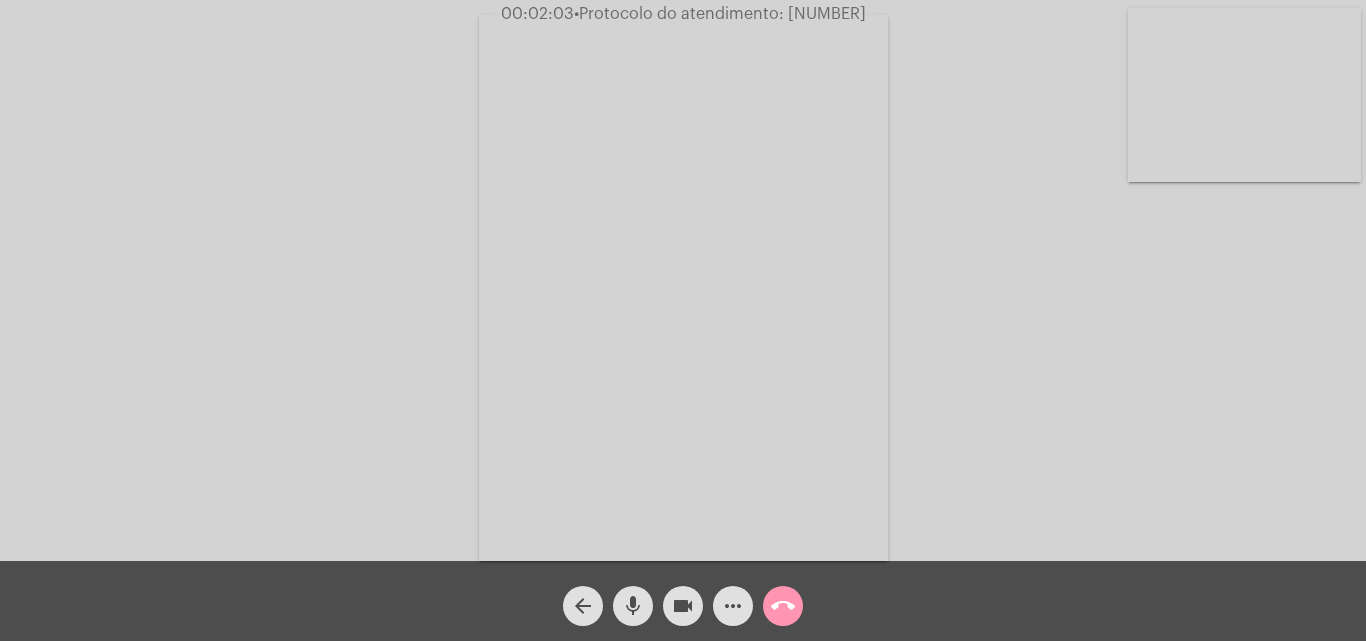 click on "more_horiz" 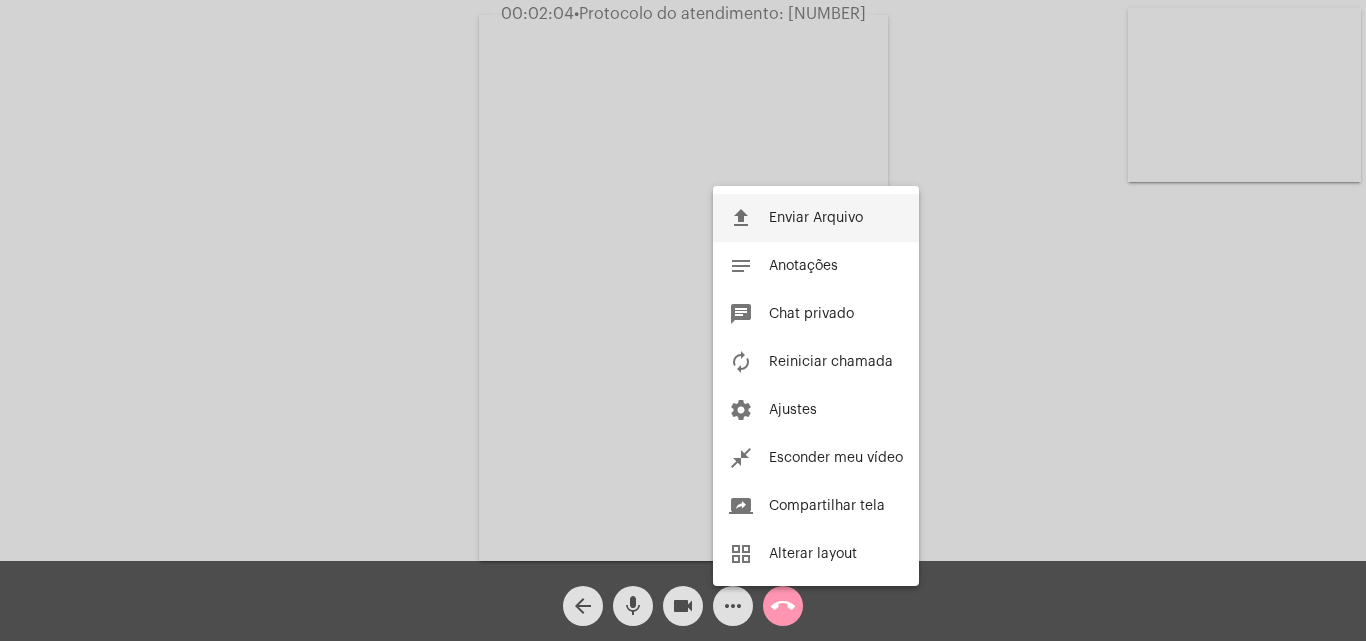 click on "Enviar Arquivo" at bounding box center [816, 218] 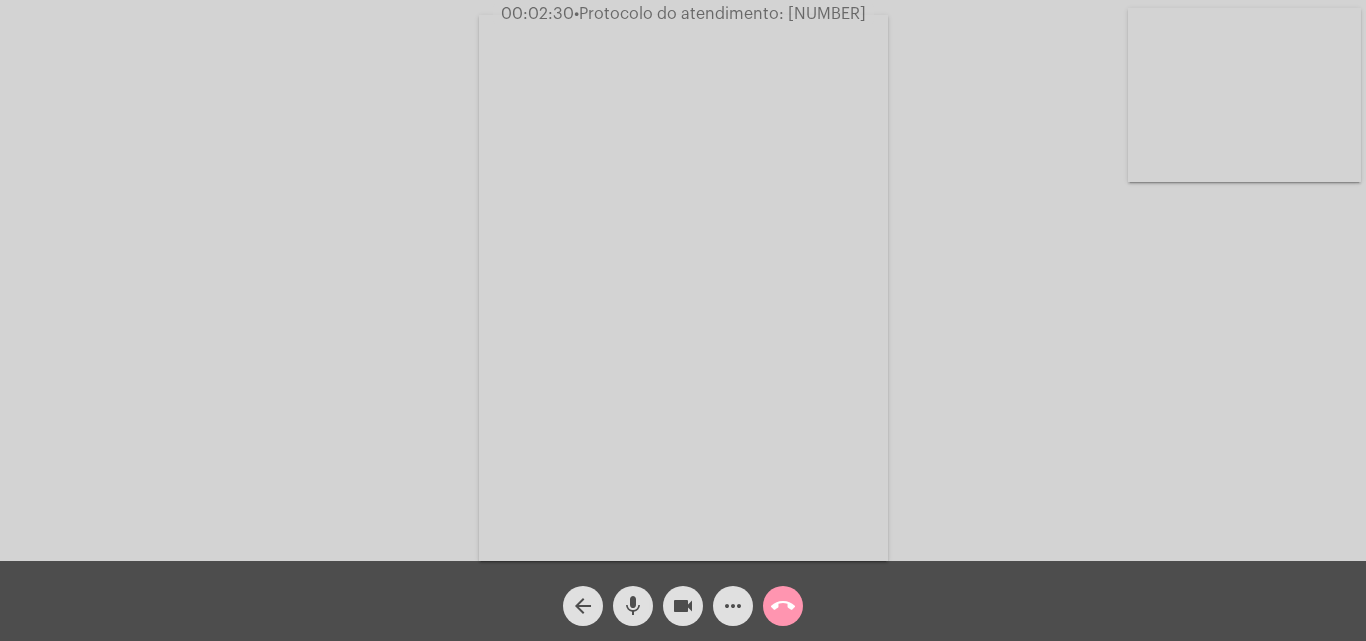 click on "more_horiz" 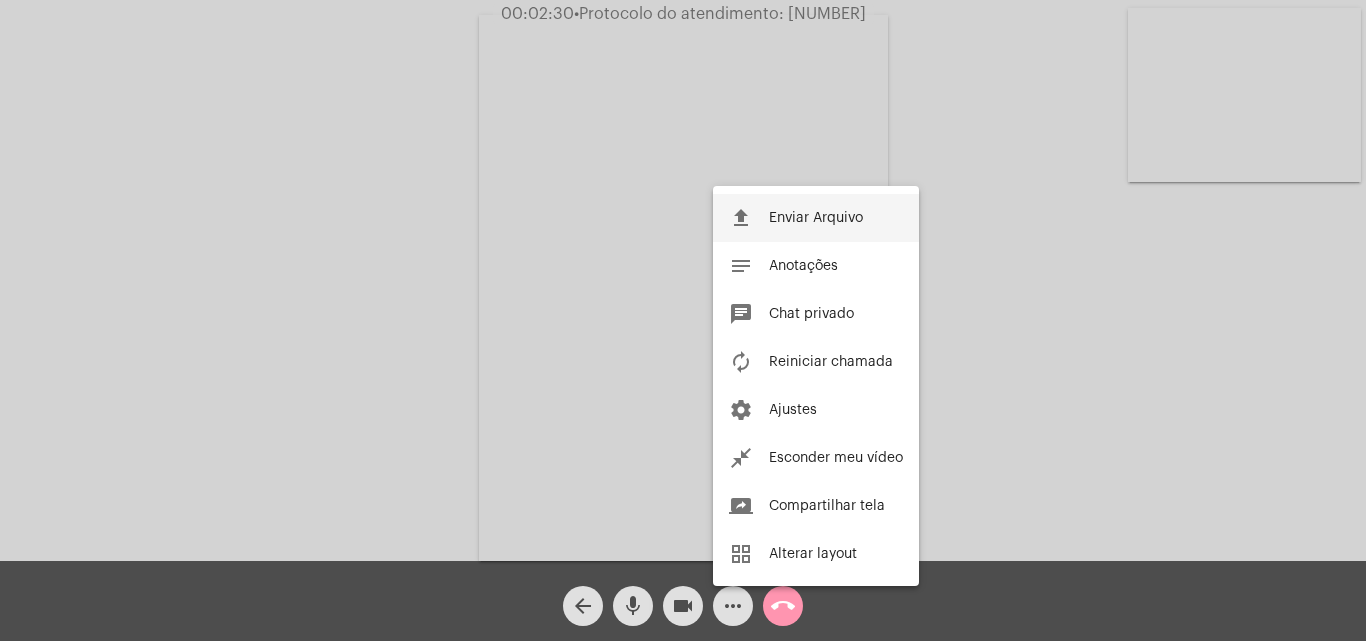 click on "file_upload Enviar Arquivo" at bounding box center [816, 218] 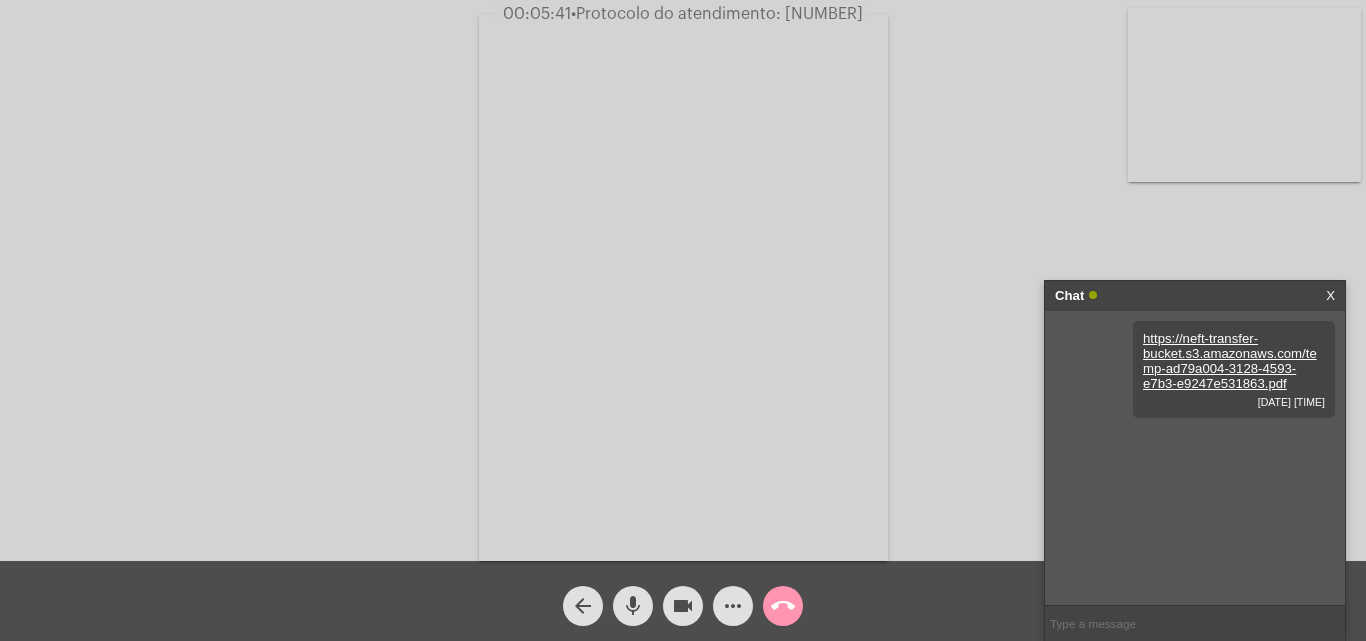 click on "•  Protocolo do atendimento: [NUMBER]" 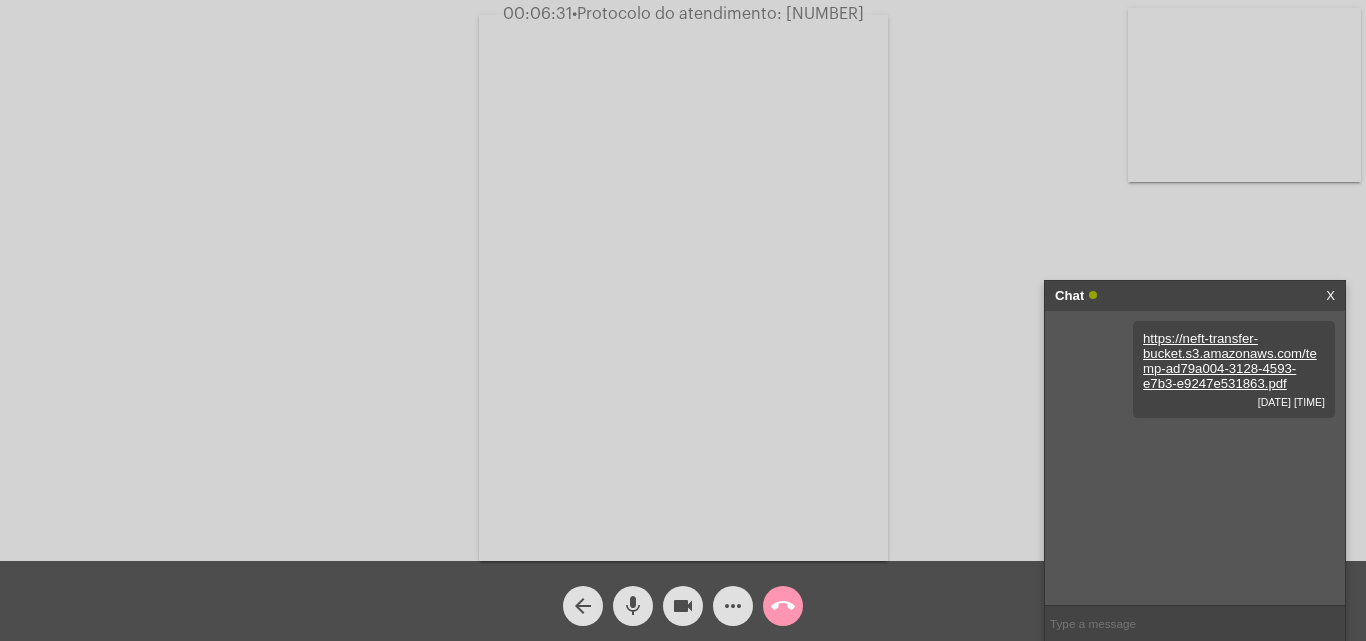 click on "Acessando Câmera e Microfone..." 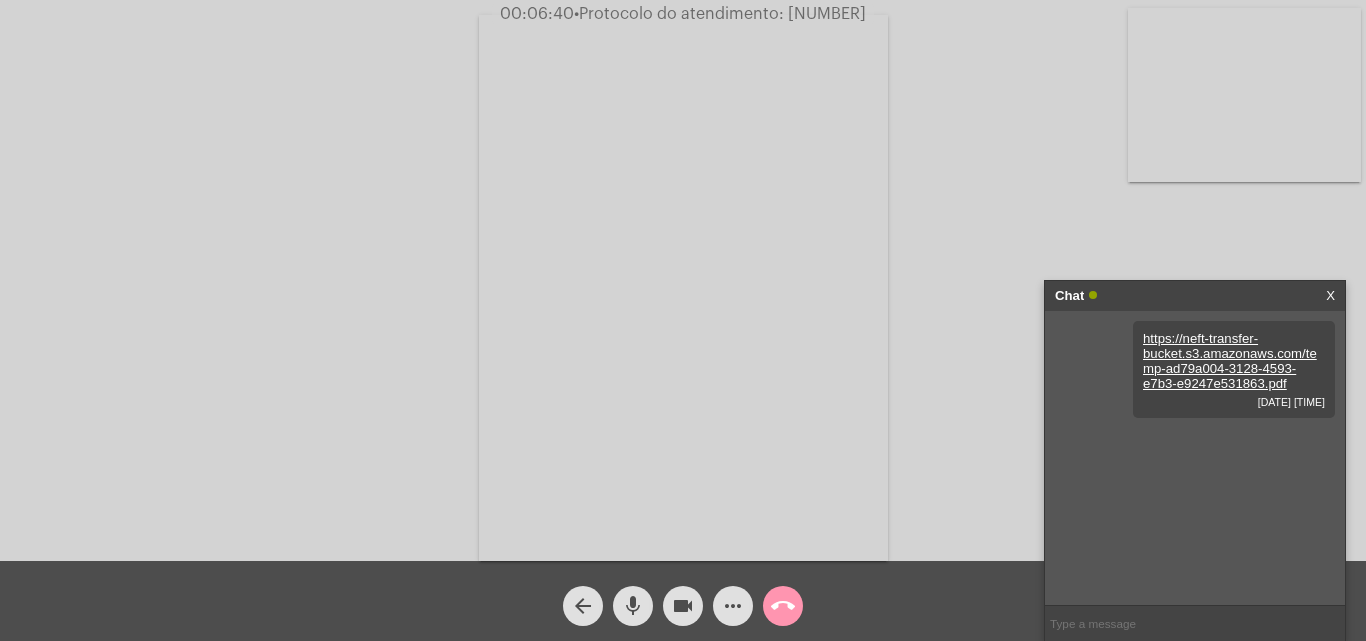 click on "call_end" 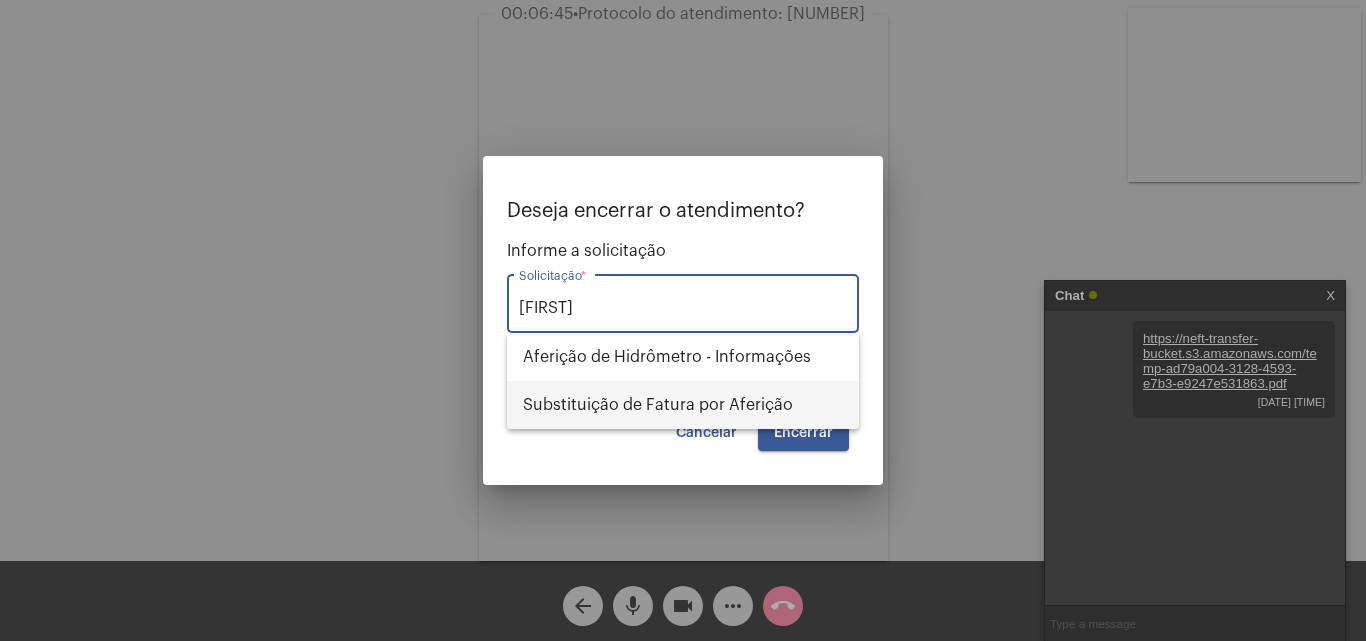 click on "Substituição de Fatura por Aferição" at bounding box center (683, 405) 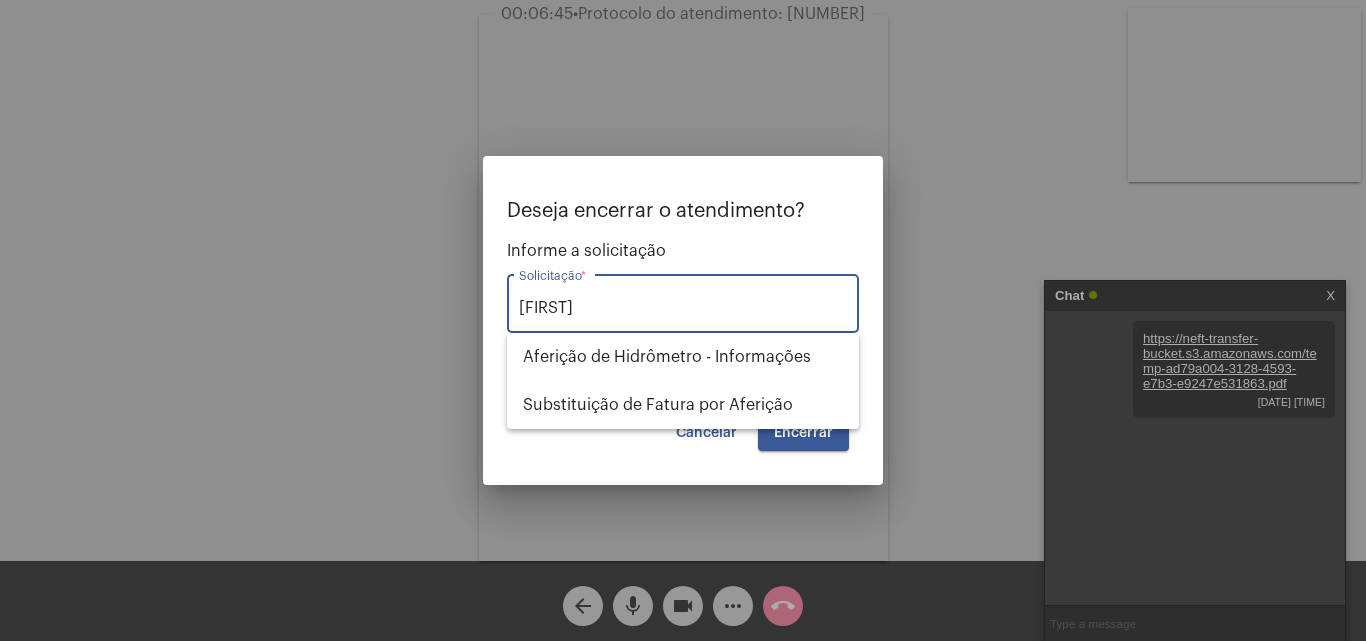 type on "Substituição de Fatura por Aferição" 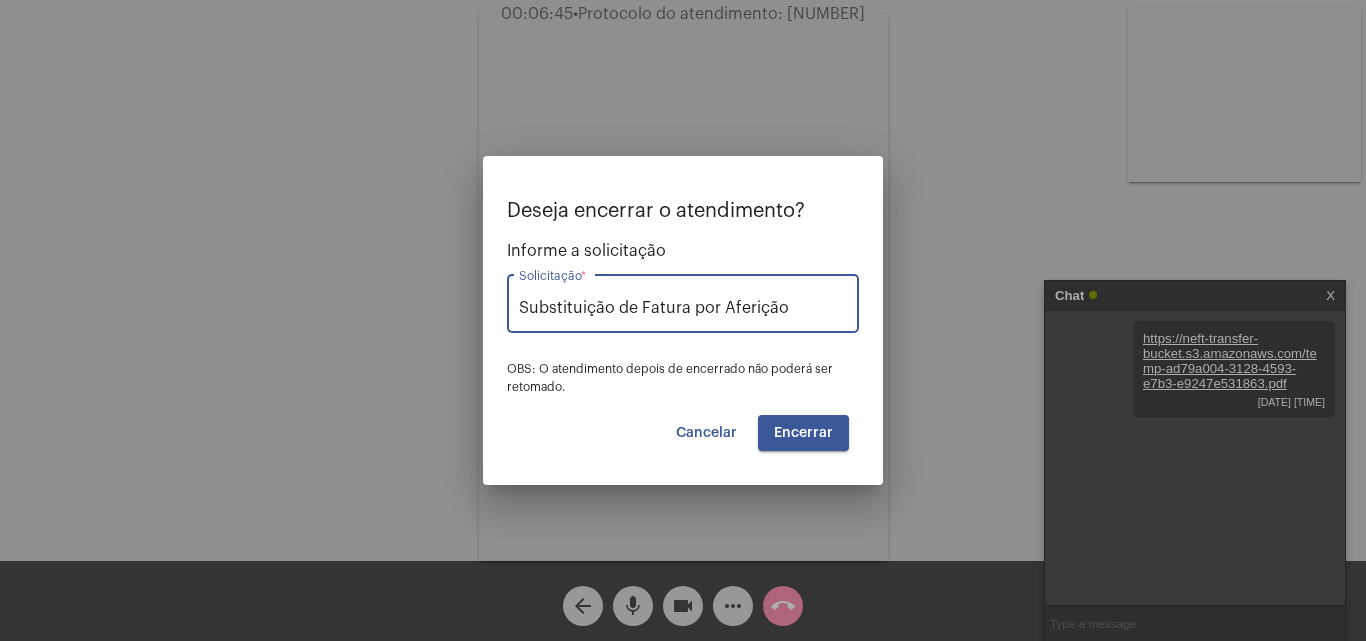 click on "Encerrar" at bounding box center (803, 433) 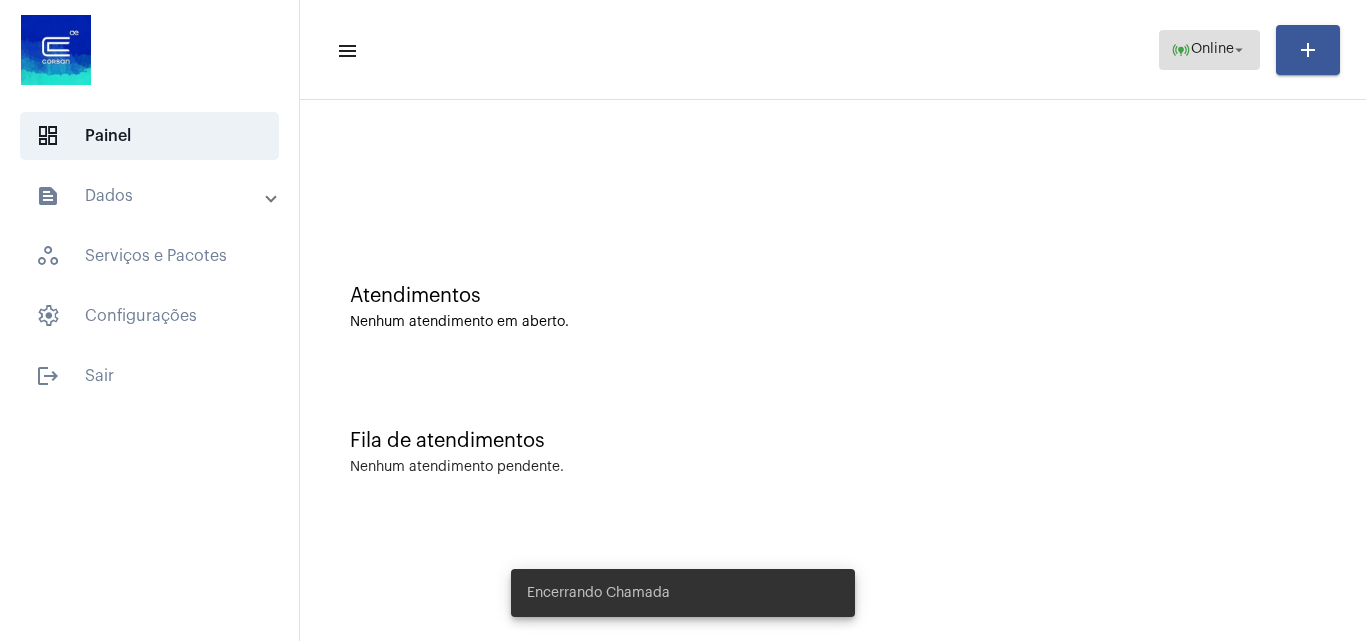 click on "Online" 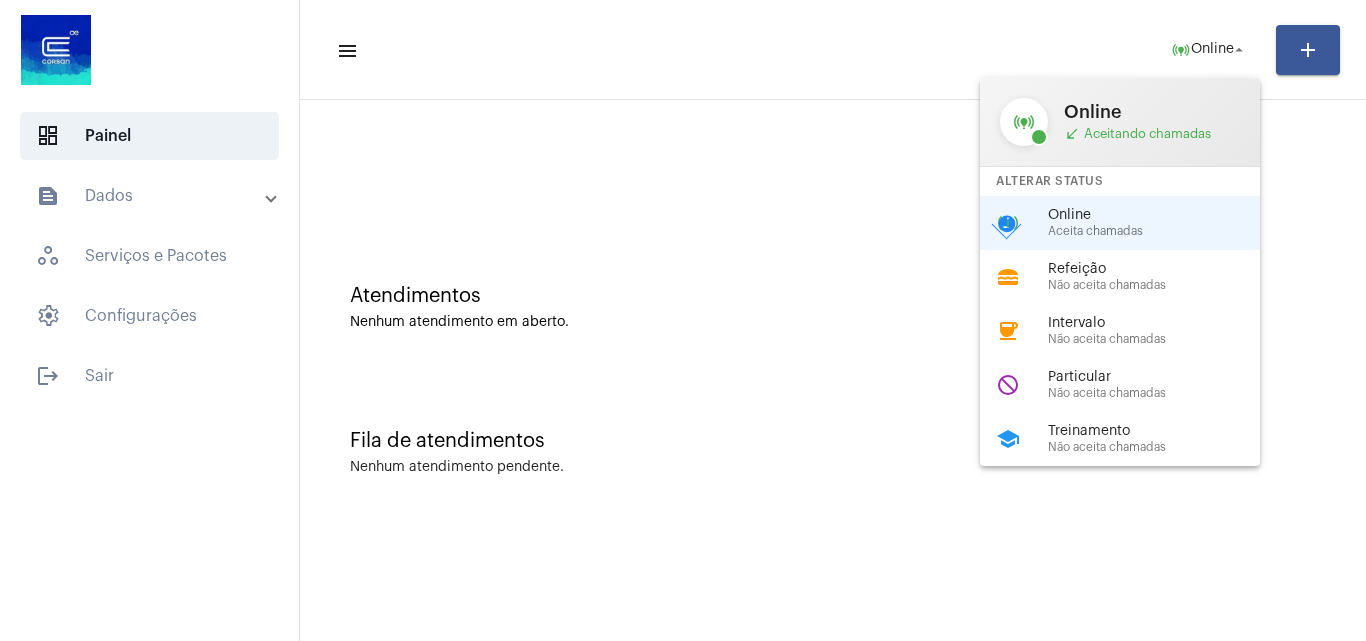 drag, startPoint x: 1107, startPoint y: 387, endPoint x: 1111, endPoint y: 348, distance: 39.20459 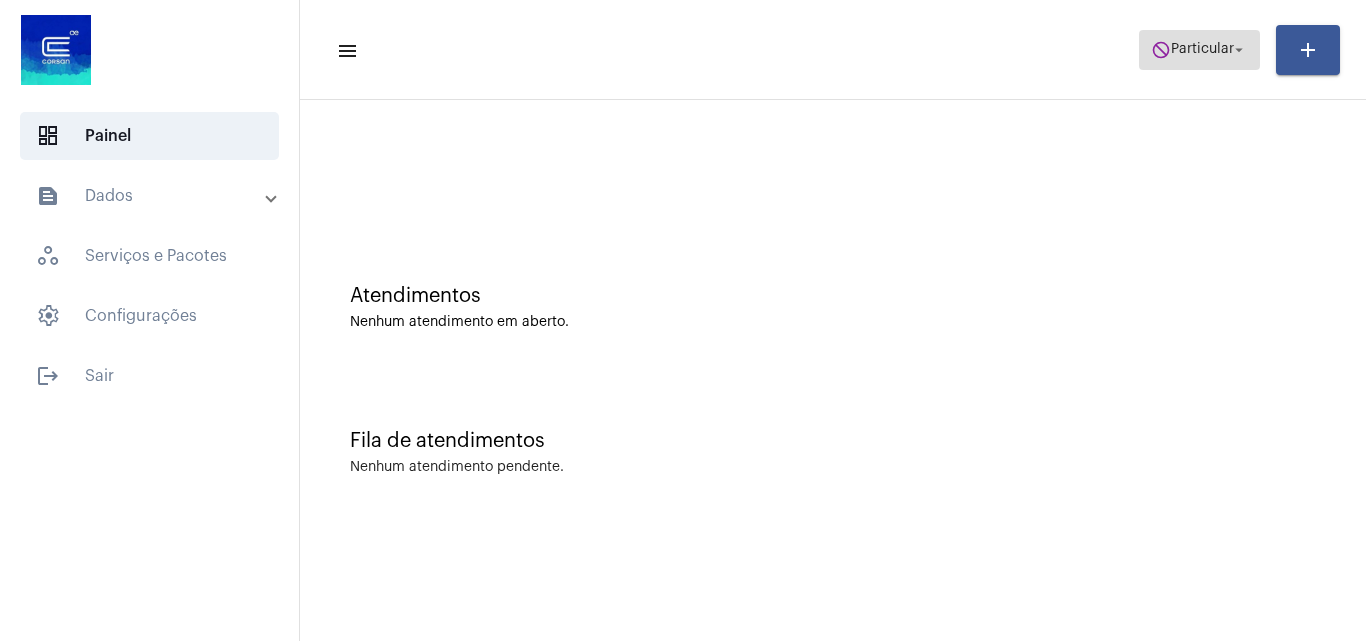 click on "do_not_disturb" 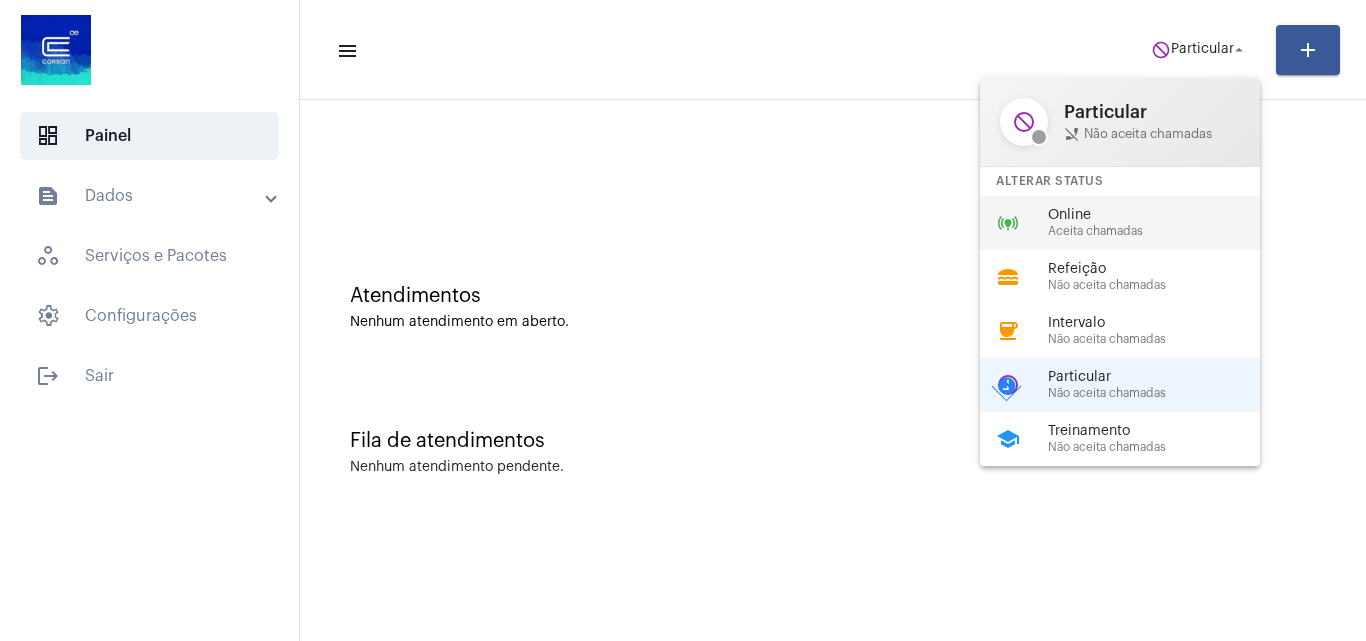 click on "Online" at bounding box center [1162, 215] 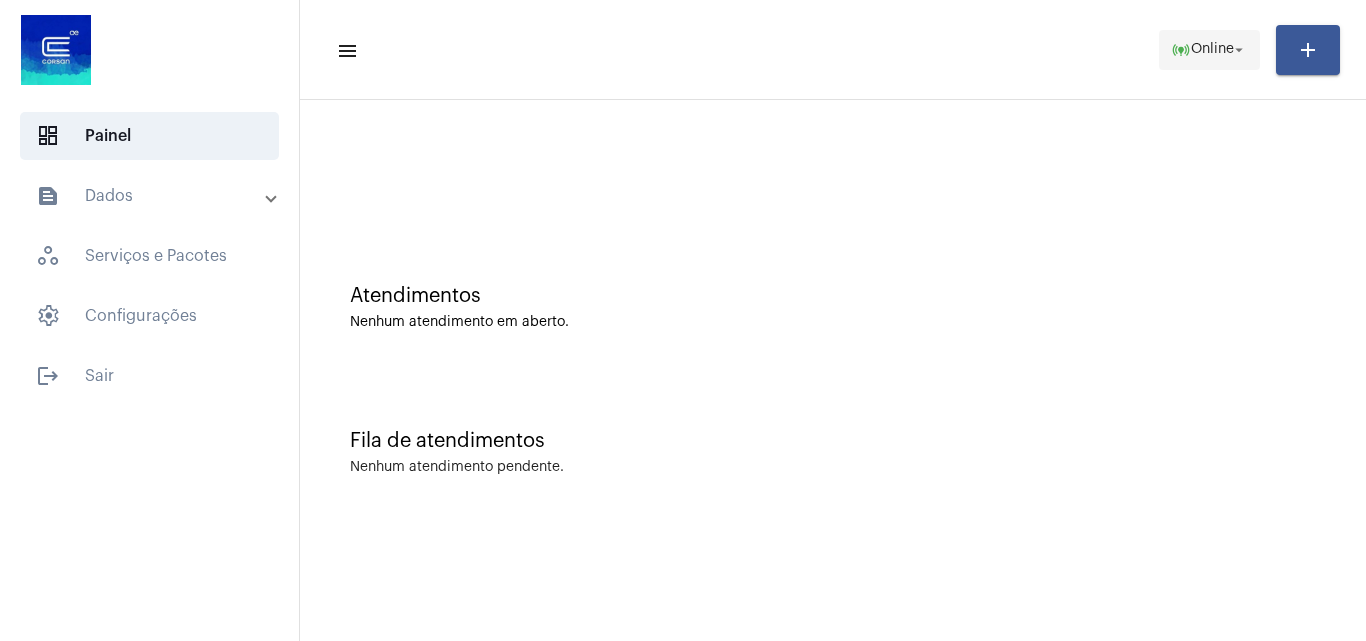 click on "online_prediction  Online arrow_drop_down" 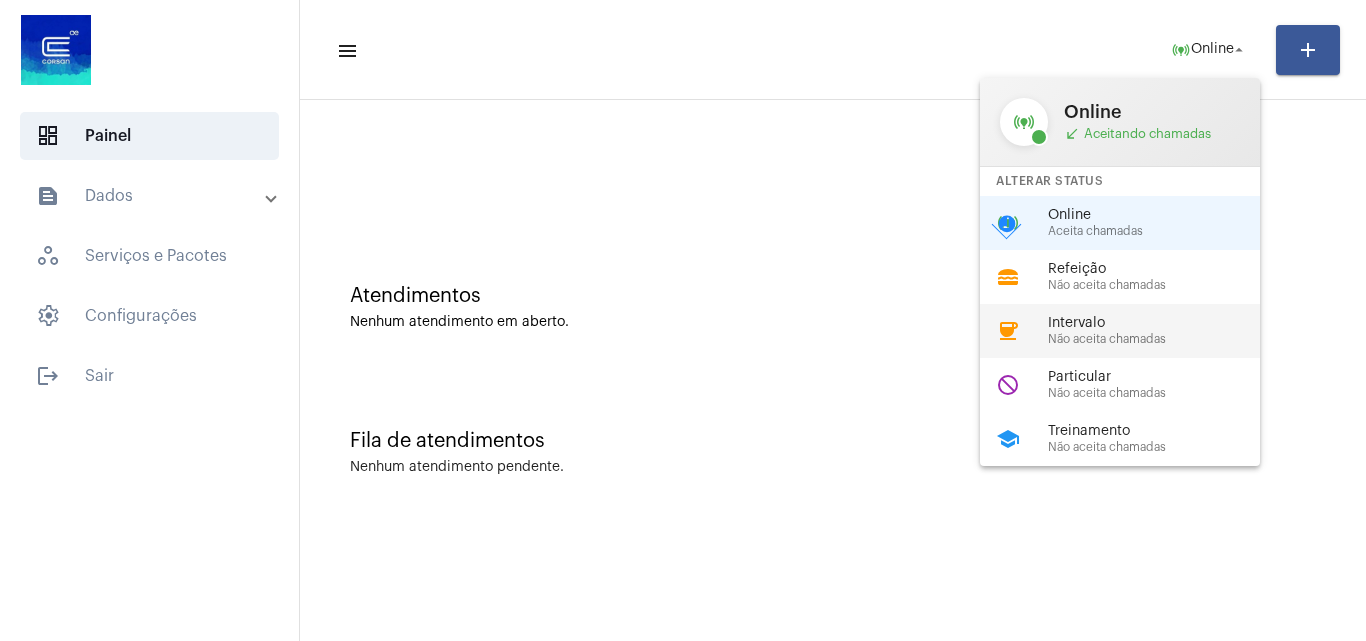 click on "Intervalo" at bounding box center (1162, 323) 